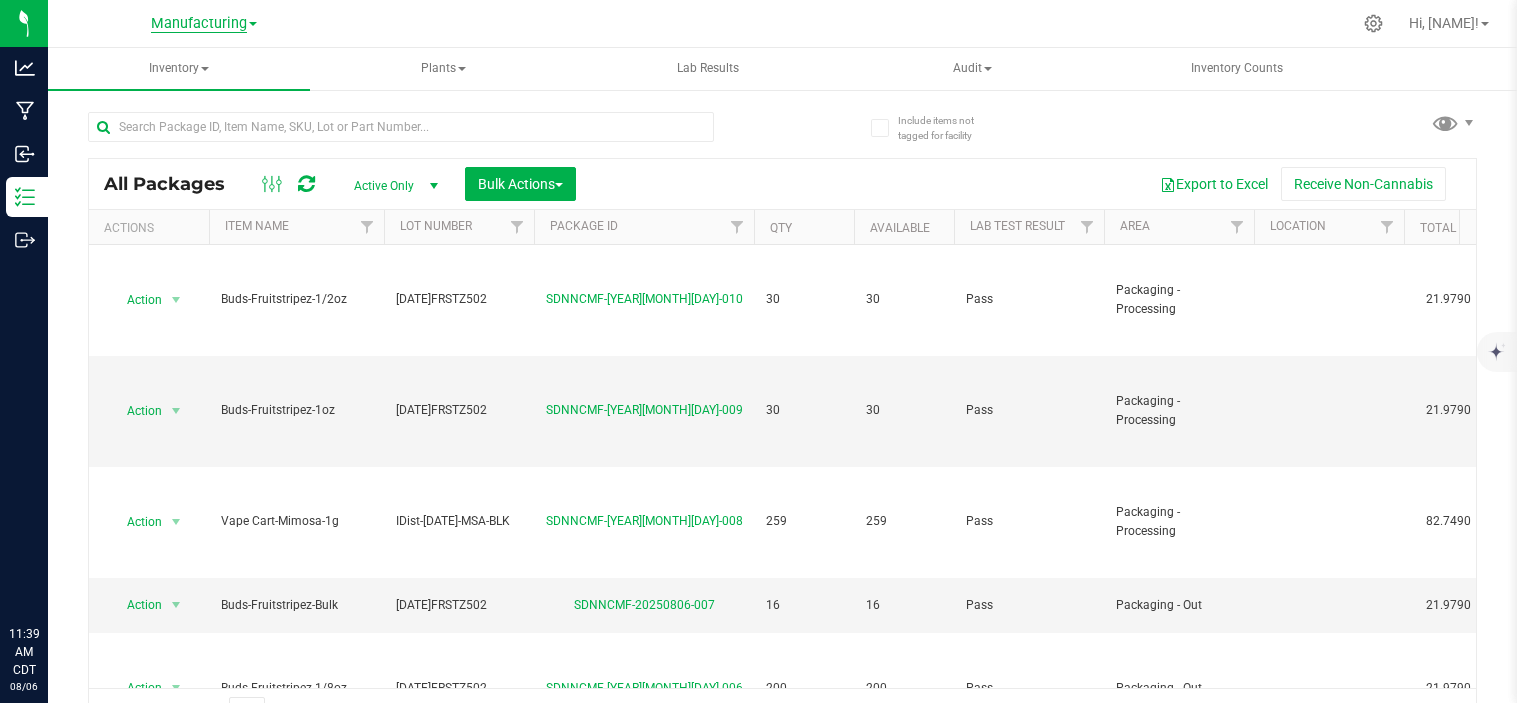 scroll, scrollTop: 0, scrollLeft: 0, axis: both 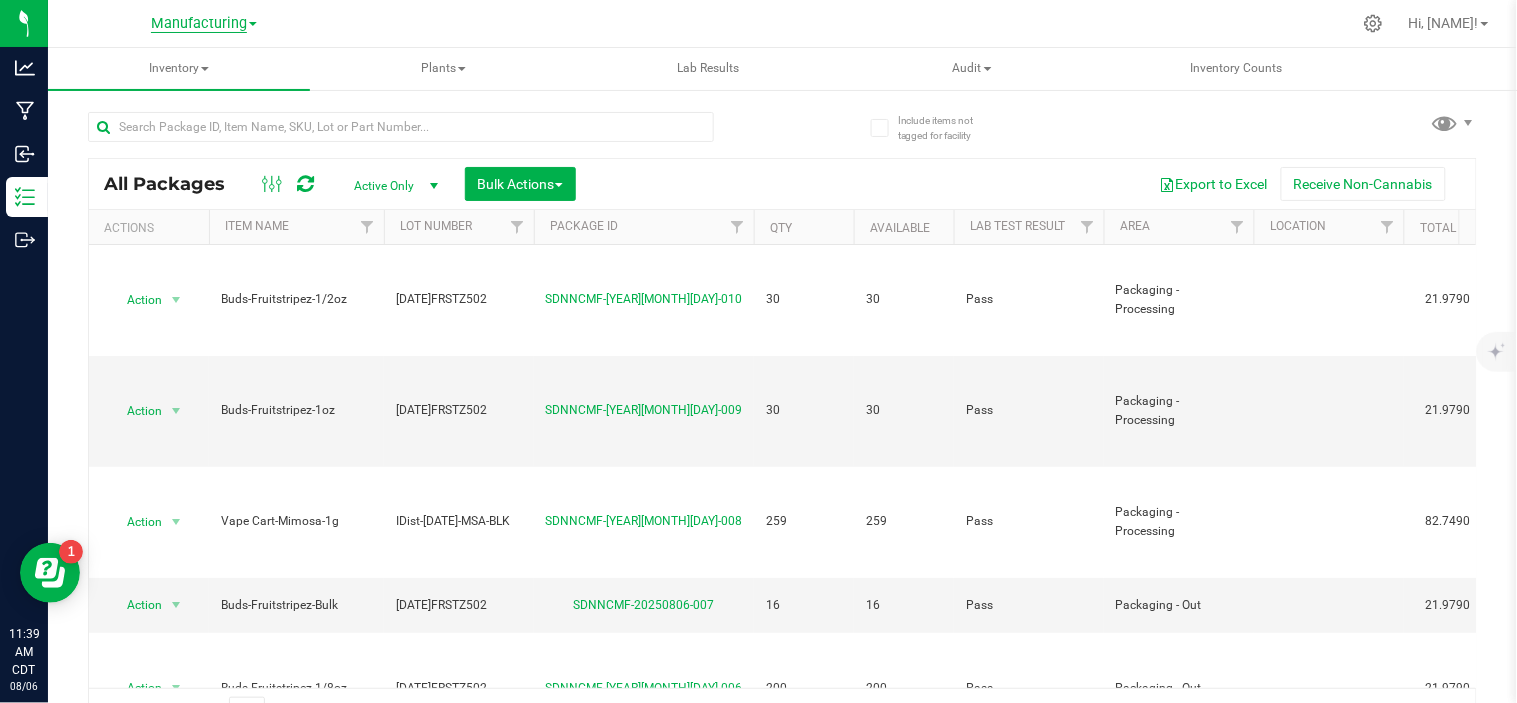 click on "Manufacturing" at bounding box center (199, 24) 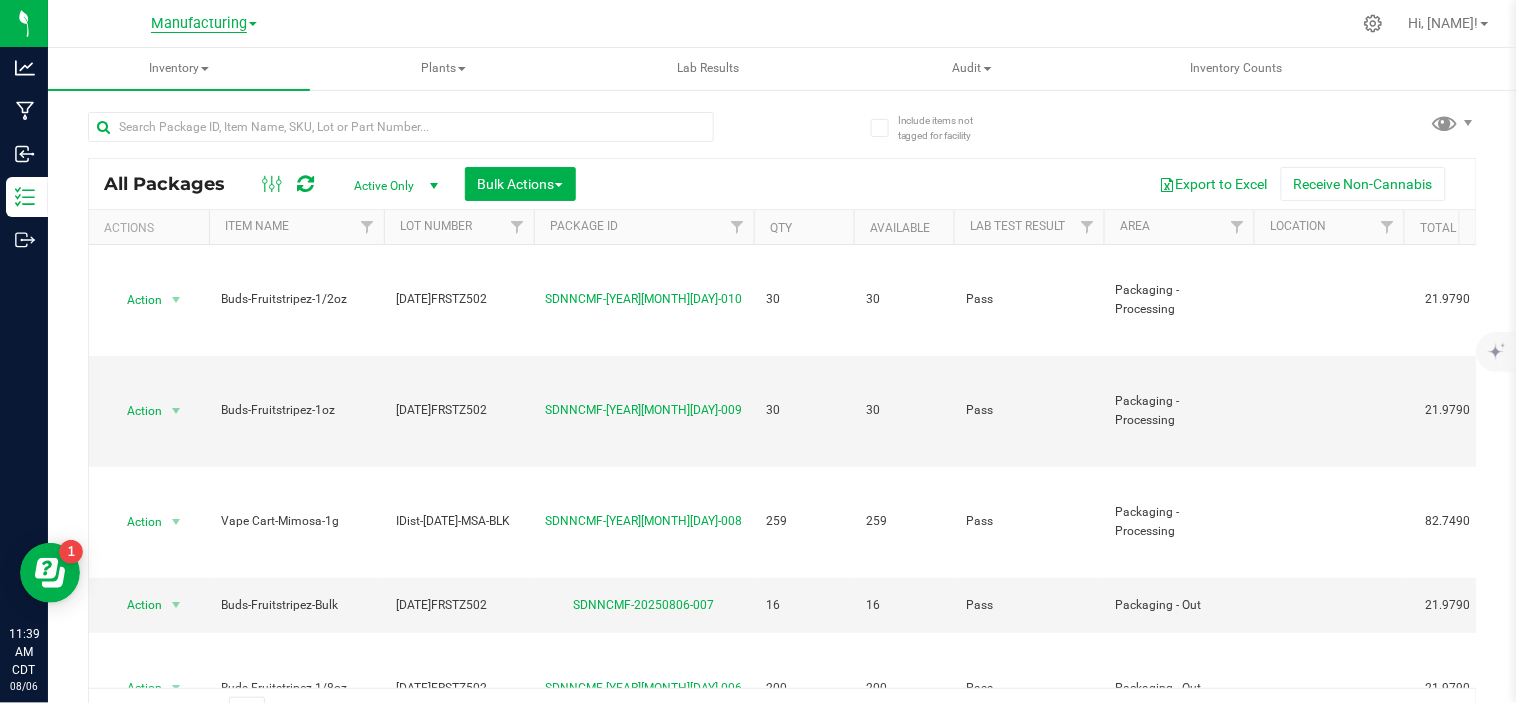 scroll, scrollTop: 0, scrollLeft: 0, axis: both 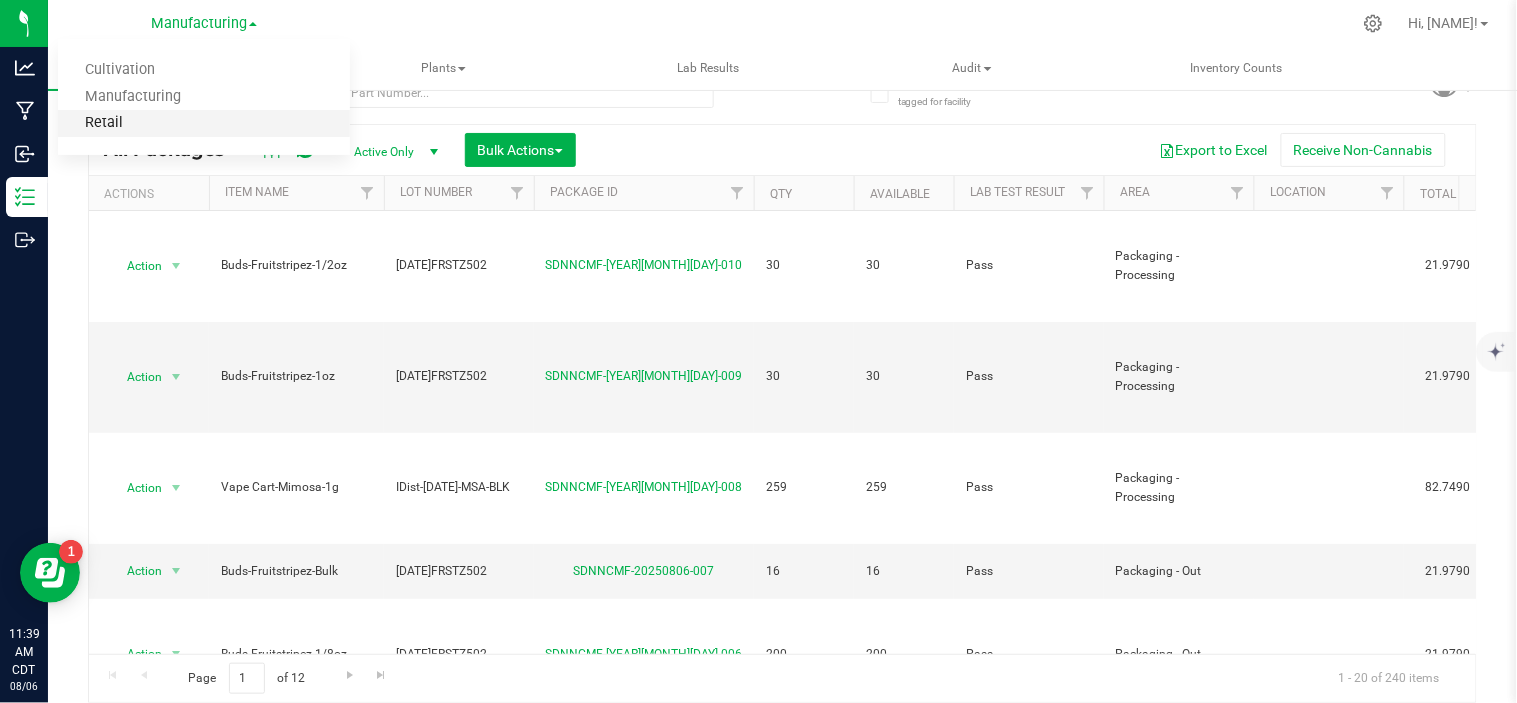 click on "Retail" at bounding box center [204, 123] 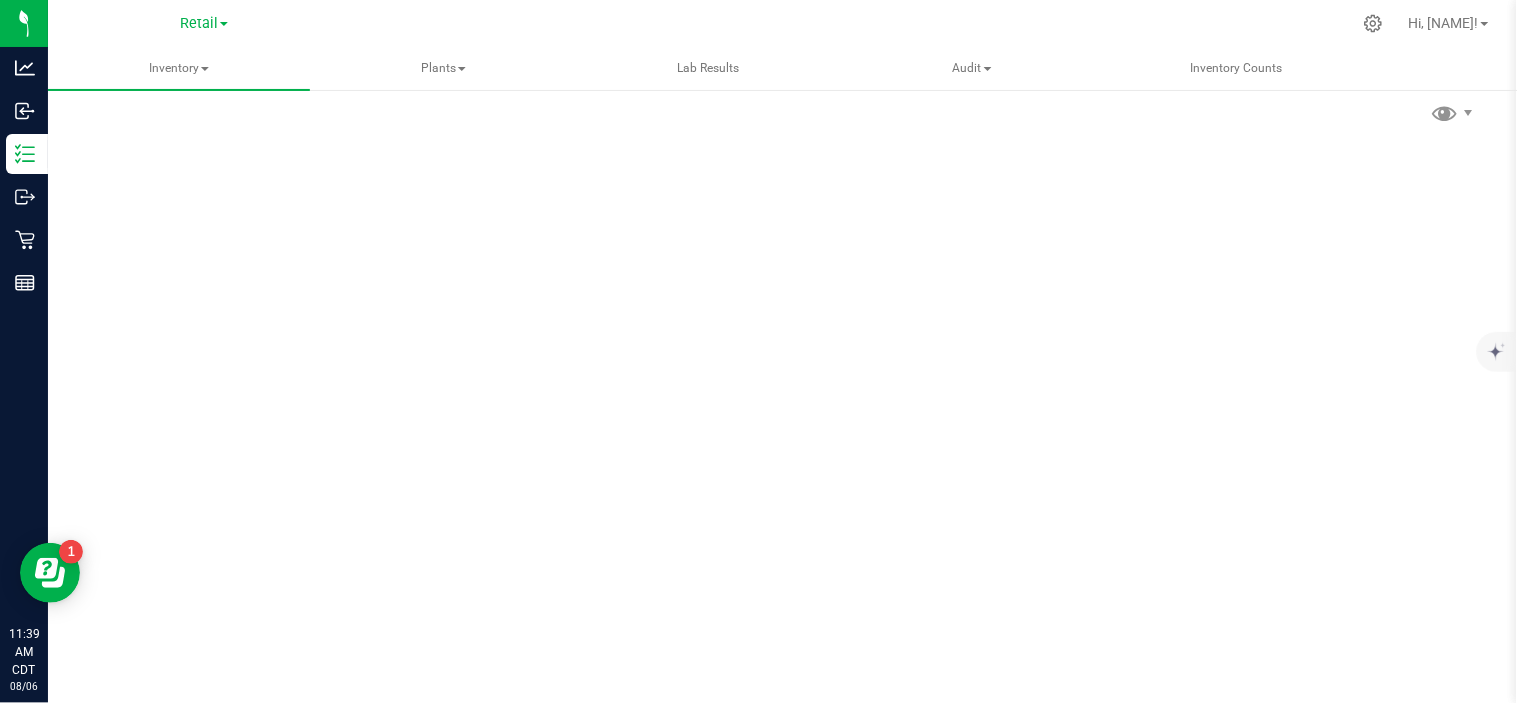 scroll, scrollTop: 0, scrollLeft: 0, axis: both 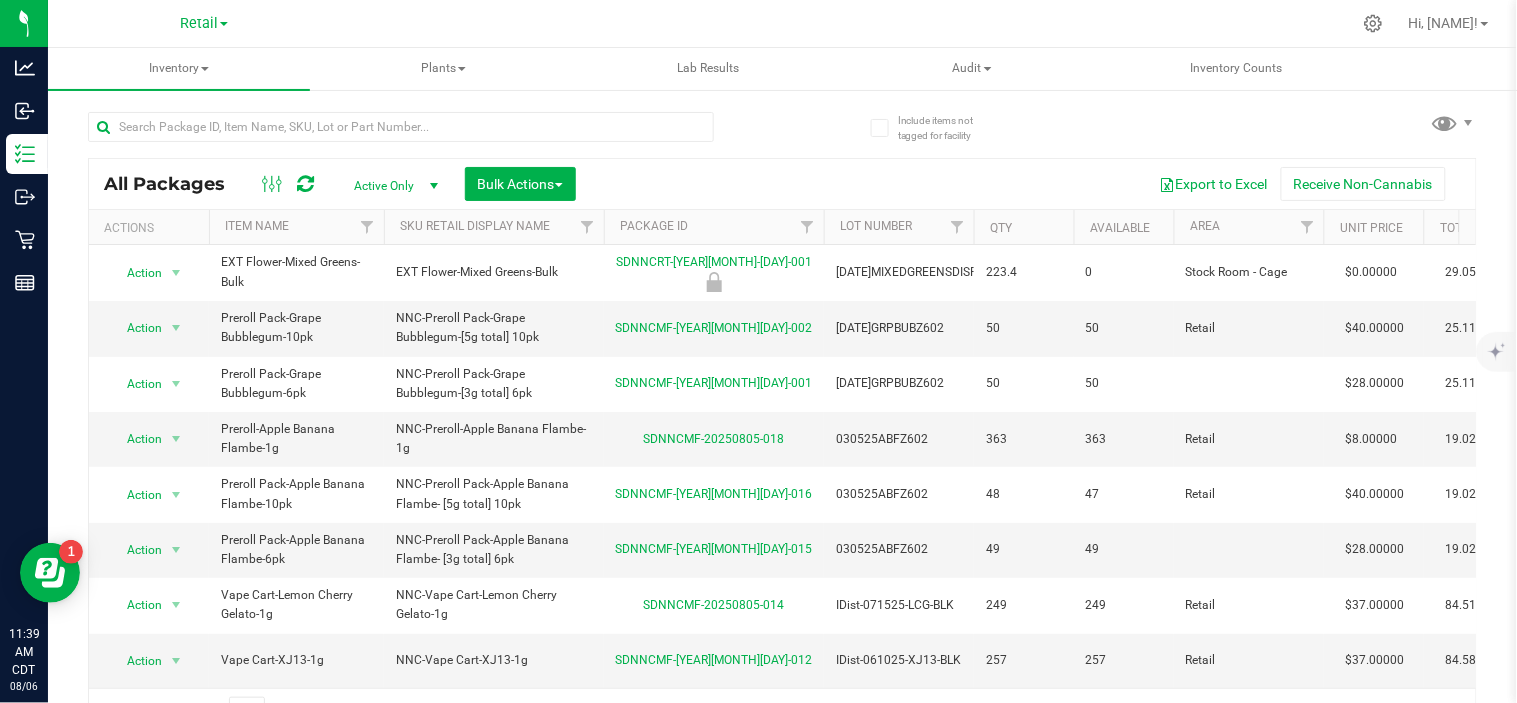 click on "Retail" at bounding box center [204, 22] 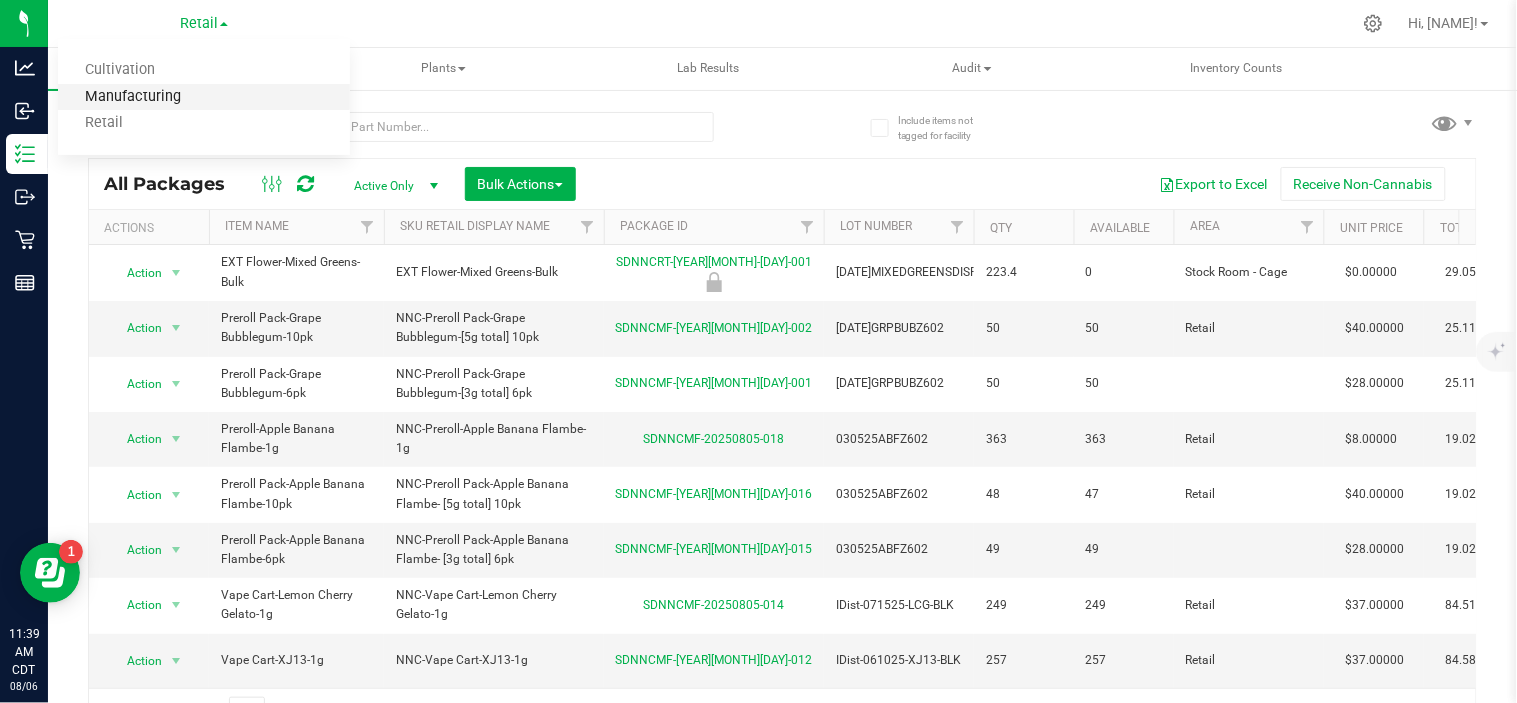 click on "Manufacturing" at bounding box center [204, 97] 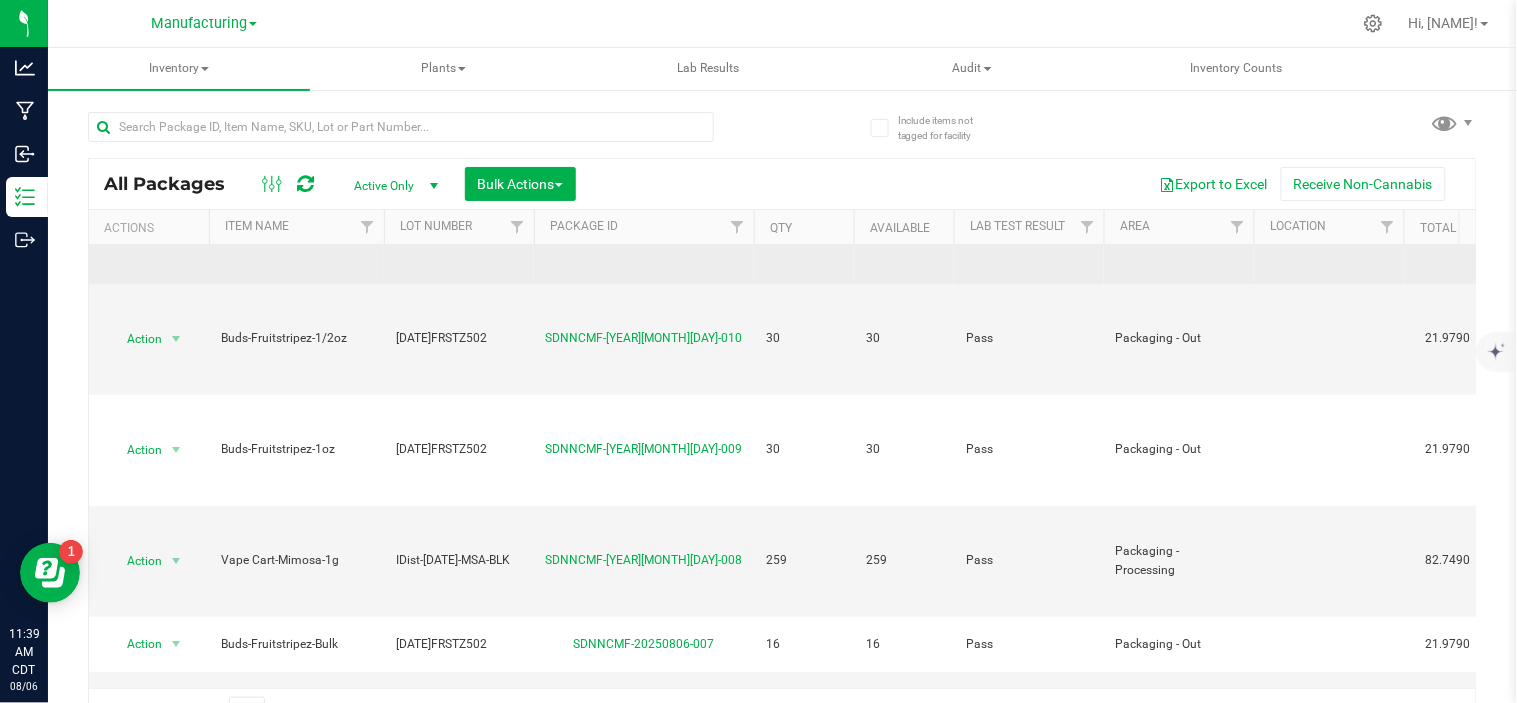 scroll, scrollTop: 111, scrollLeft: 0, axis: vertical 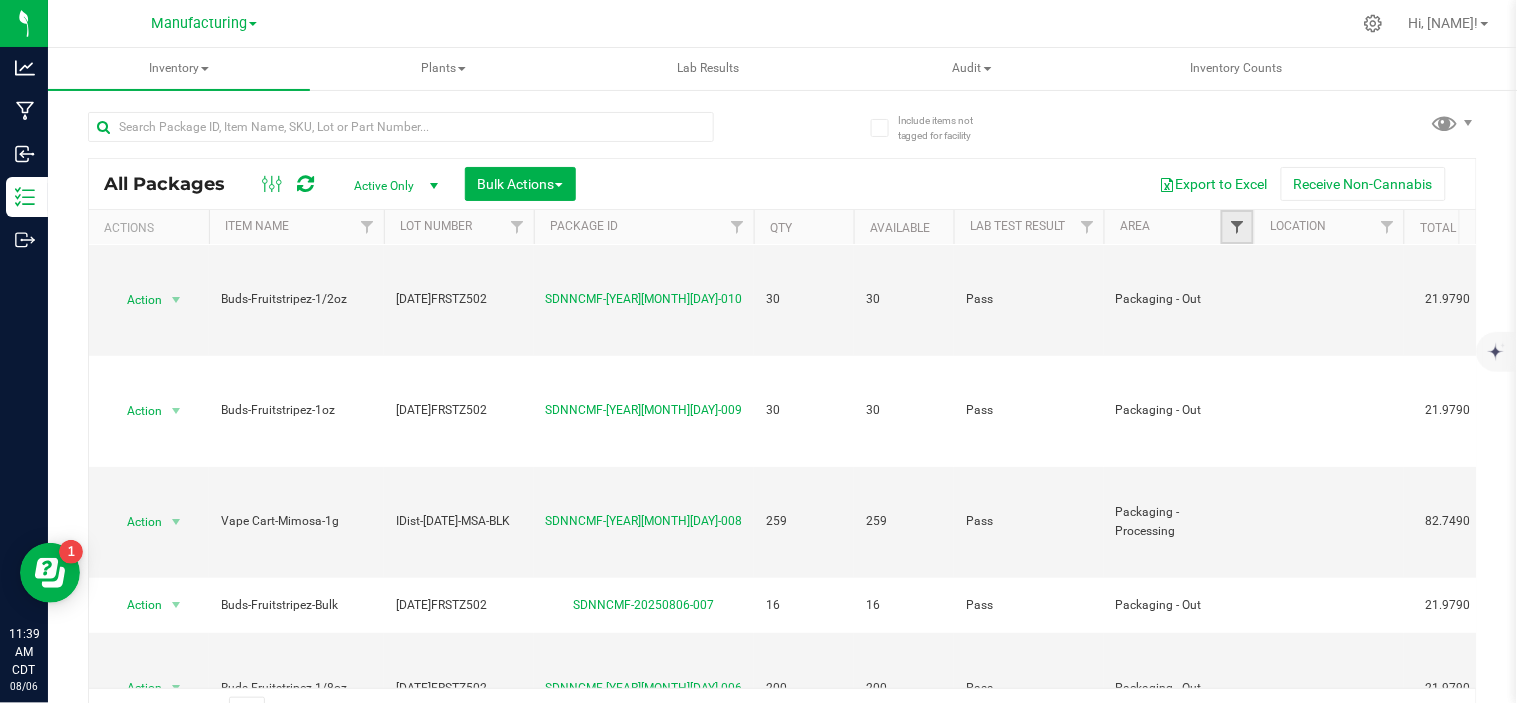 click at bounding box center [1237, 227] 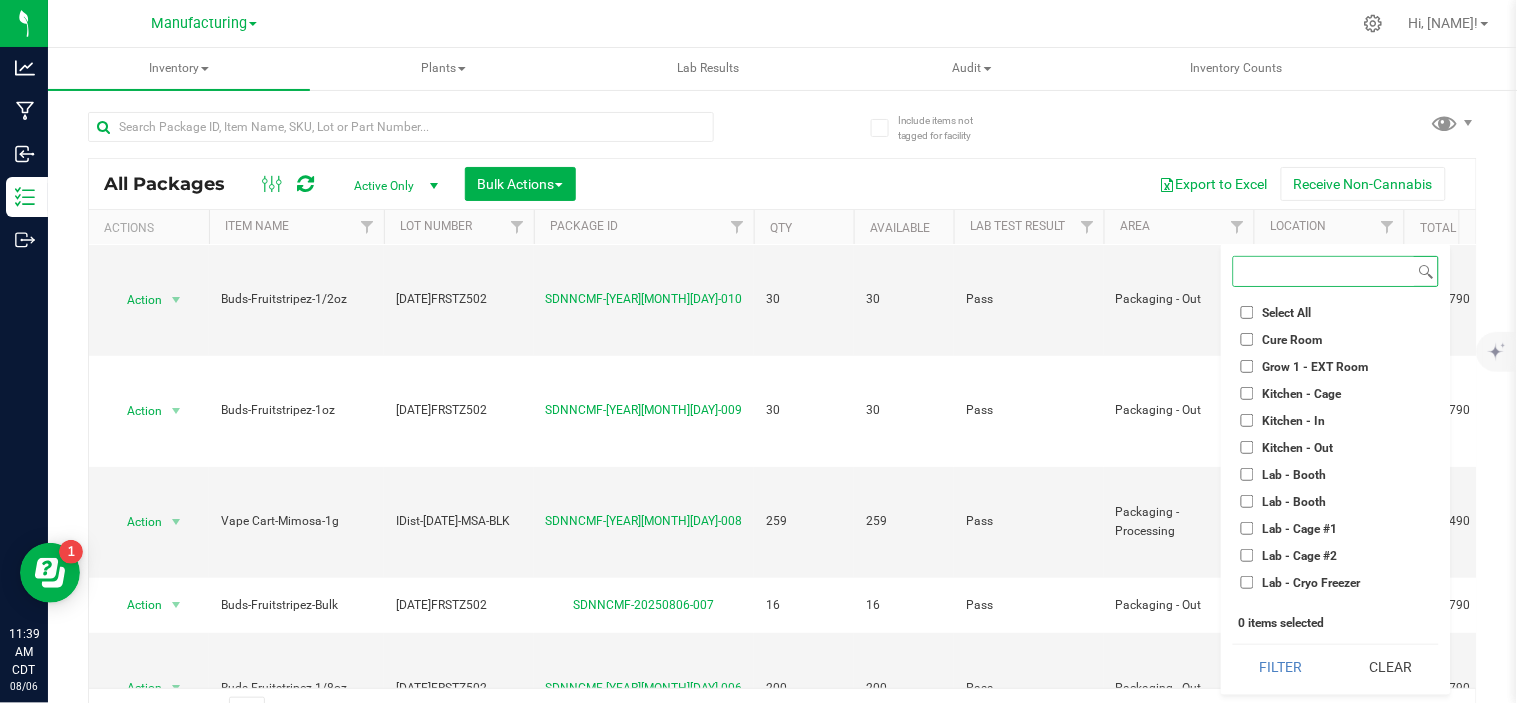 scroll, scrollTop: 530, scrollLeft: 0, axis: vertical 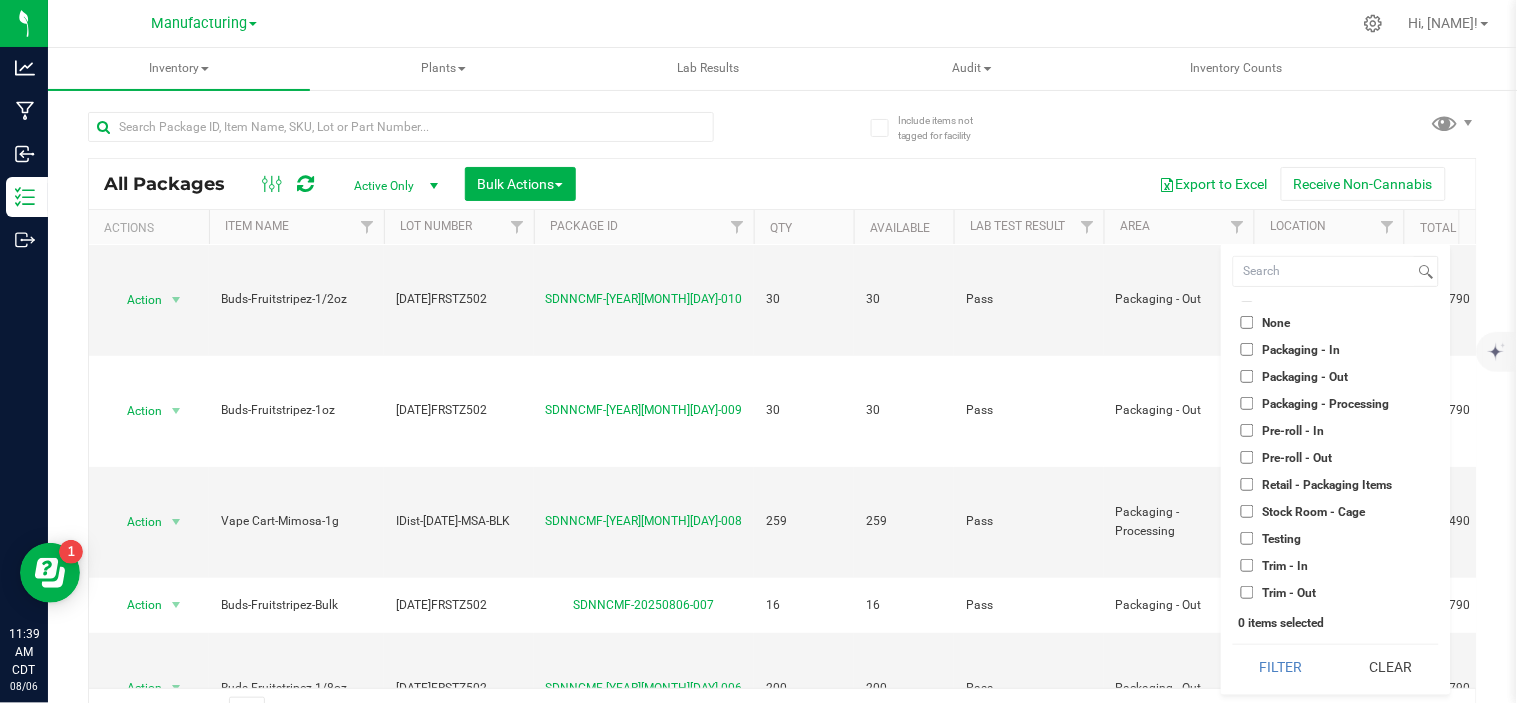 click on "Packaging - Out" at bounding box center [1306, 377] 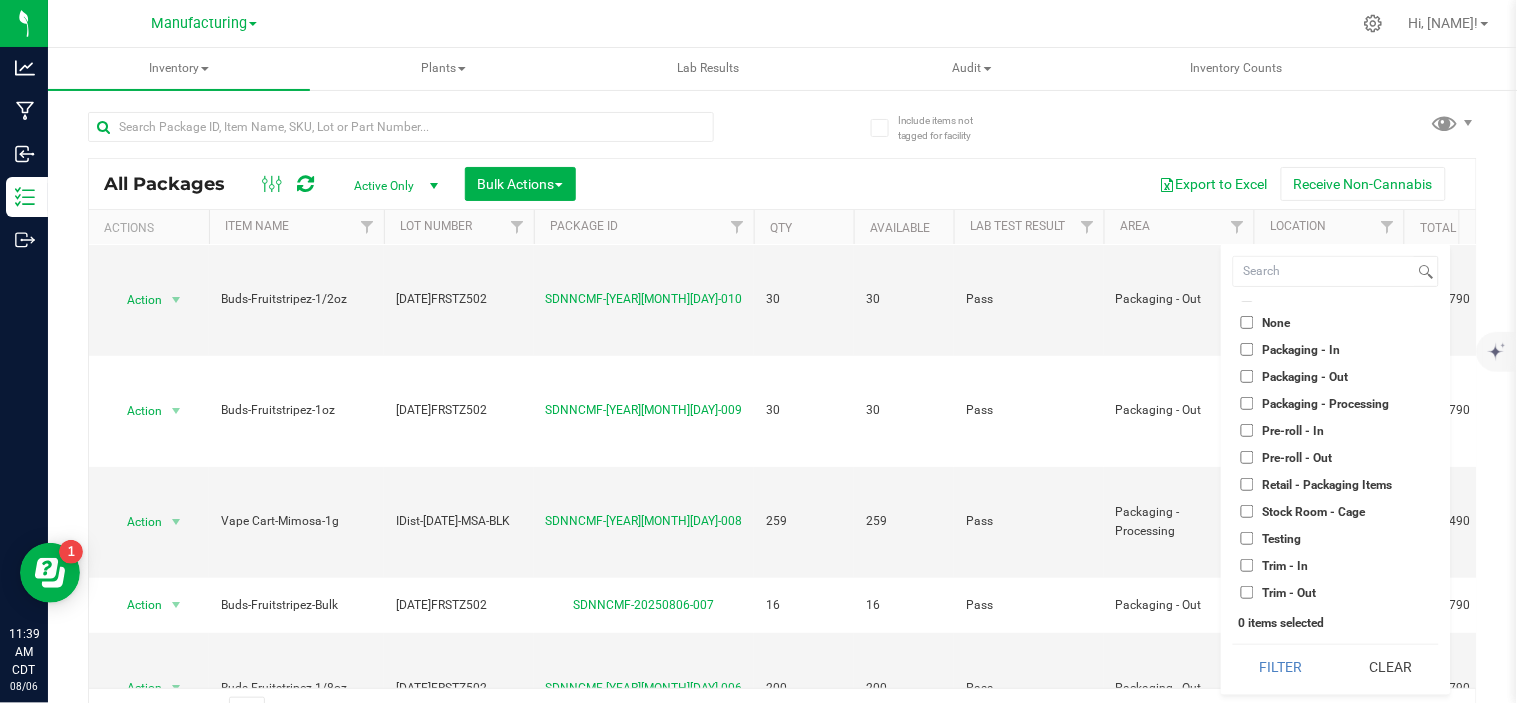 click on "Packaging - Out" at bounding box center (1247, 376) 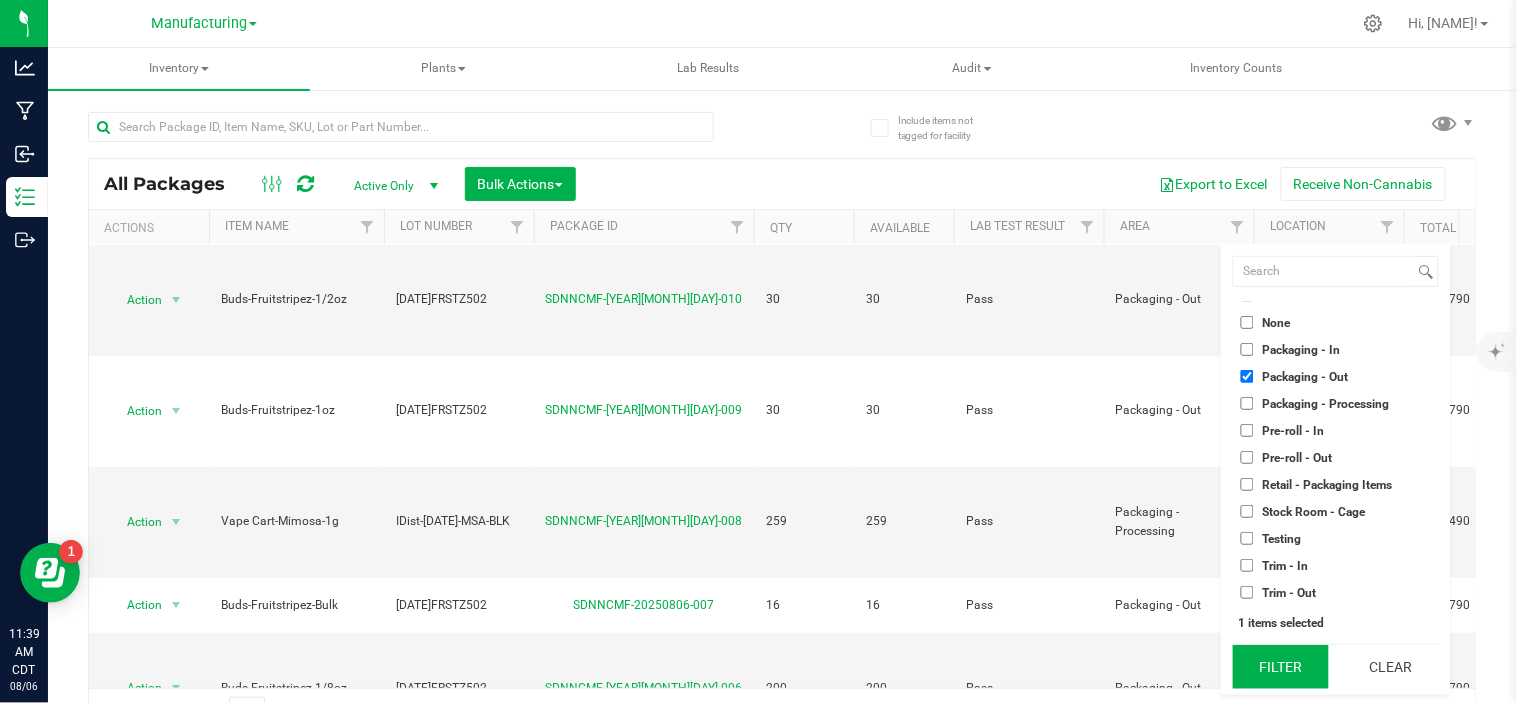 click on "Filter" at bounding box center [1281, 667] 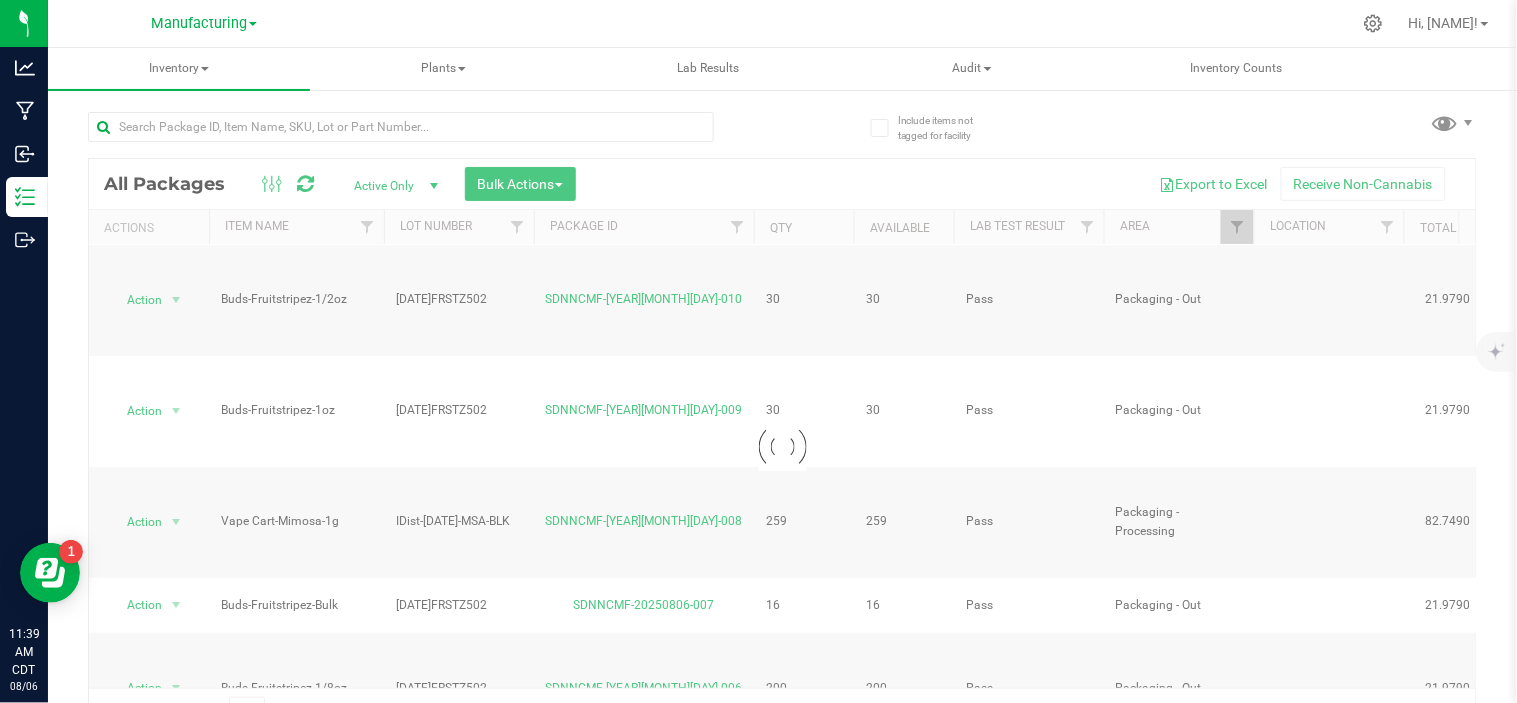 scroll, scrollTop: 0, scrollLeft: 0, axis: both 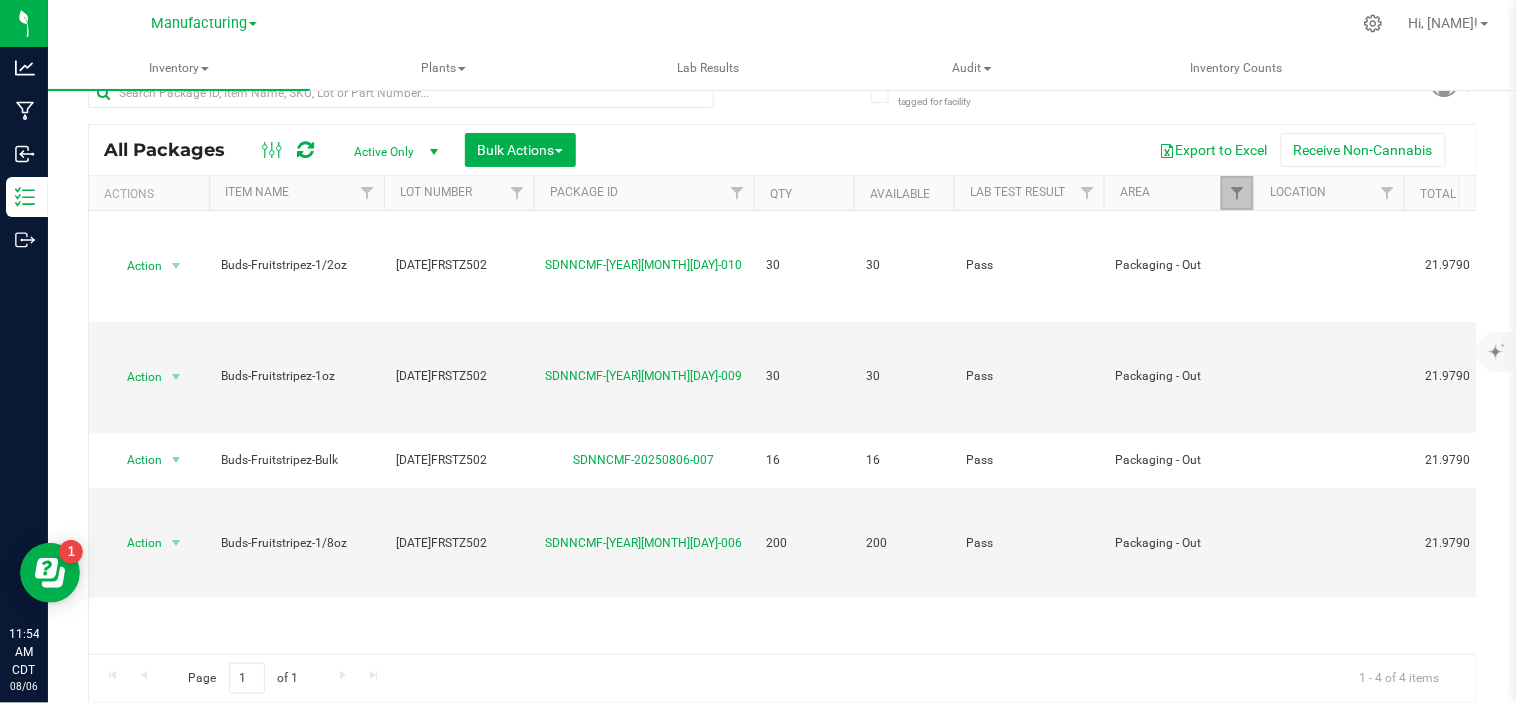 click at bounding box center (1237, 193) 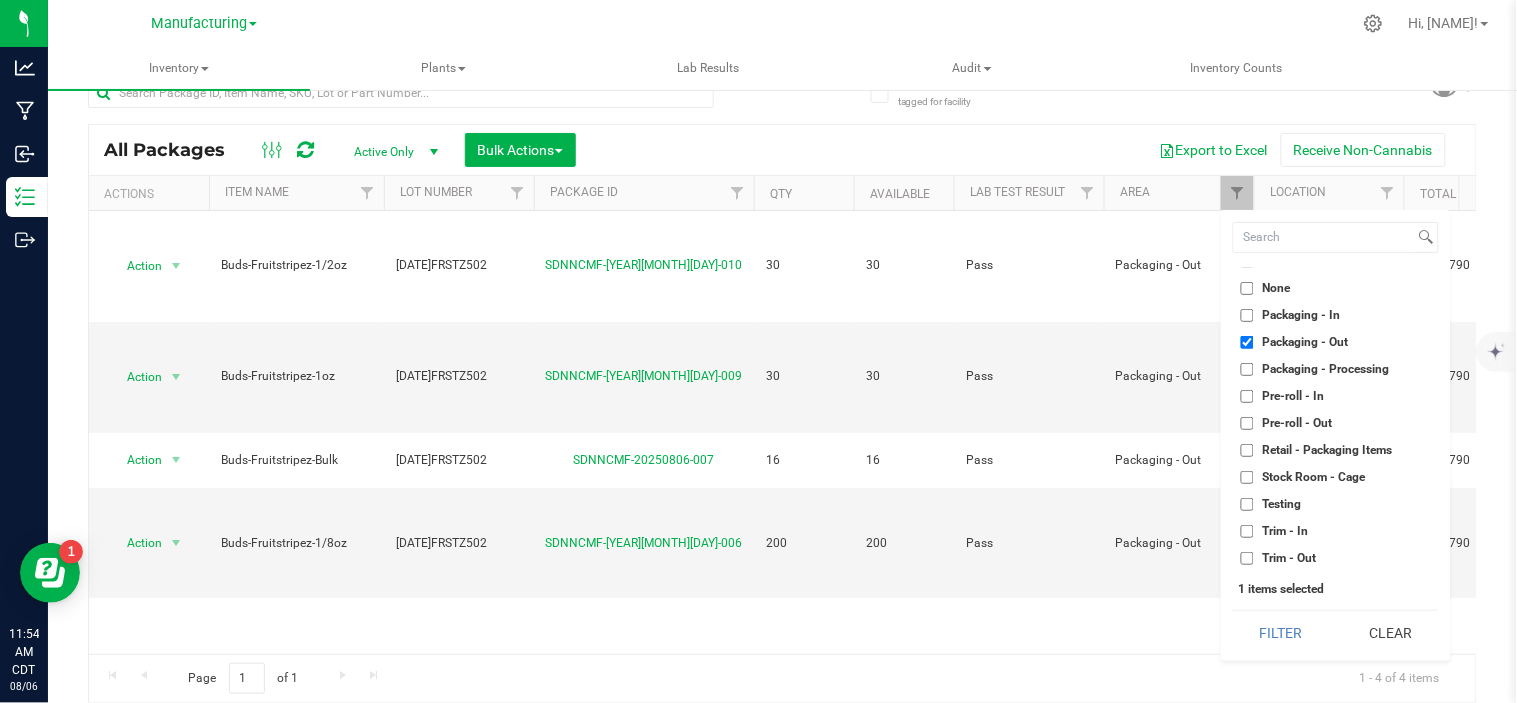 click on "Packaging - Out" at bounding box center [1306, 342] 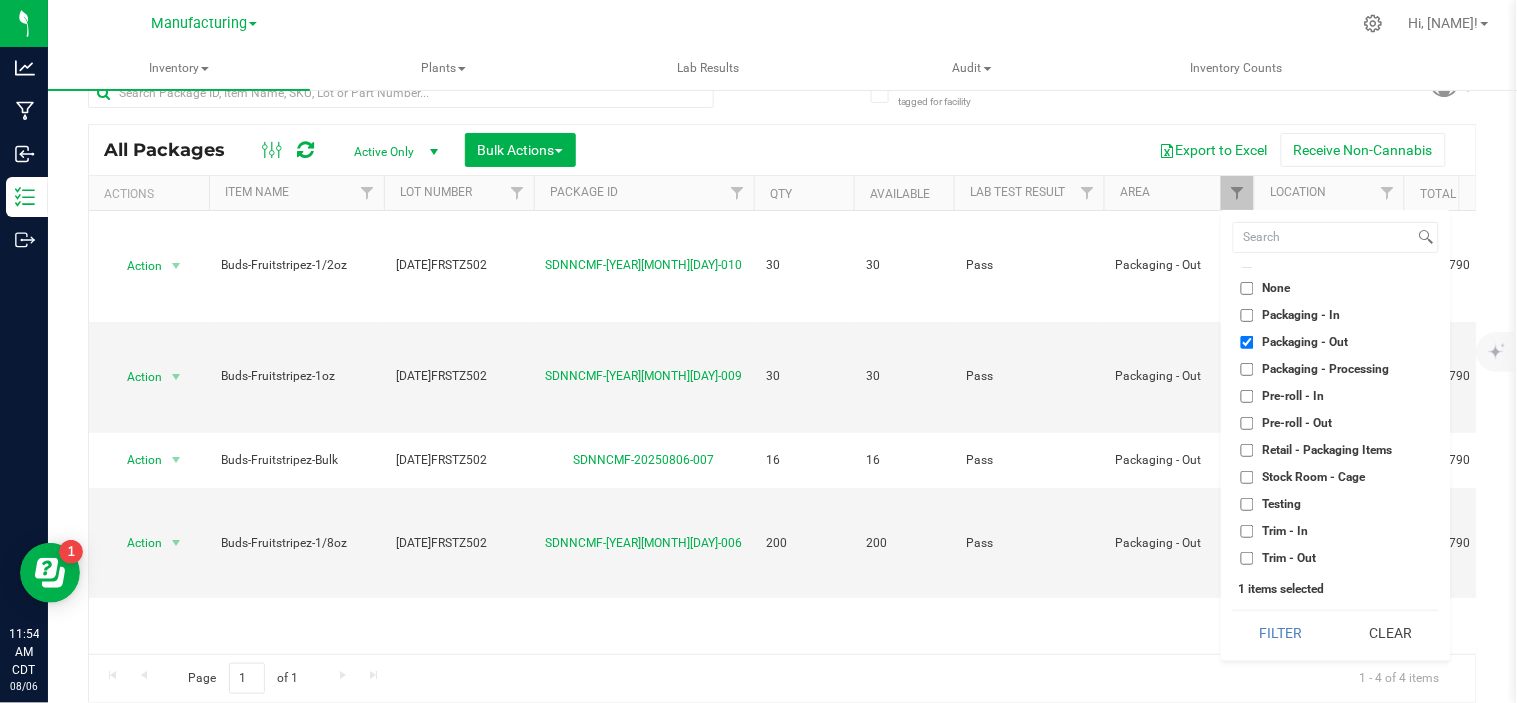 click on "Packaging - Out" at bounding box center [1247, 342] 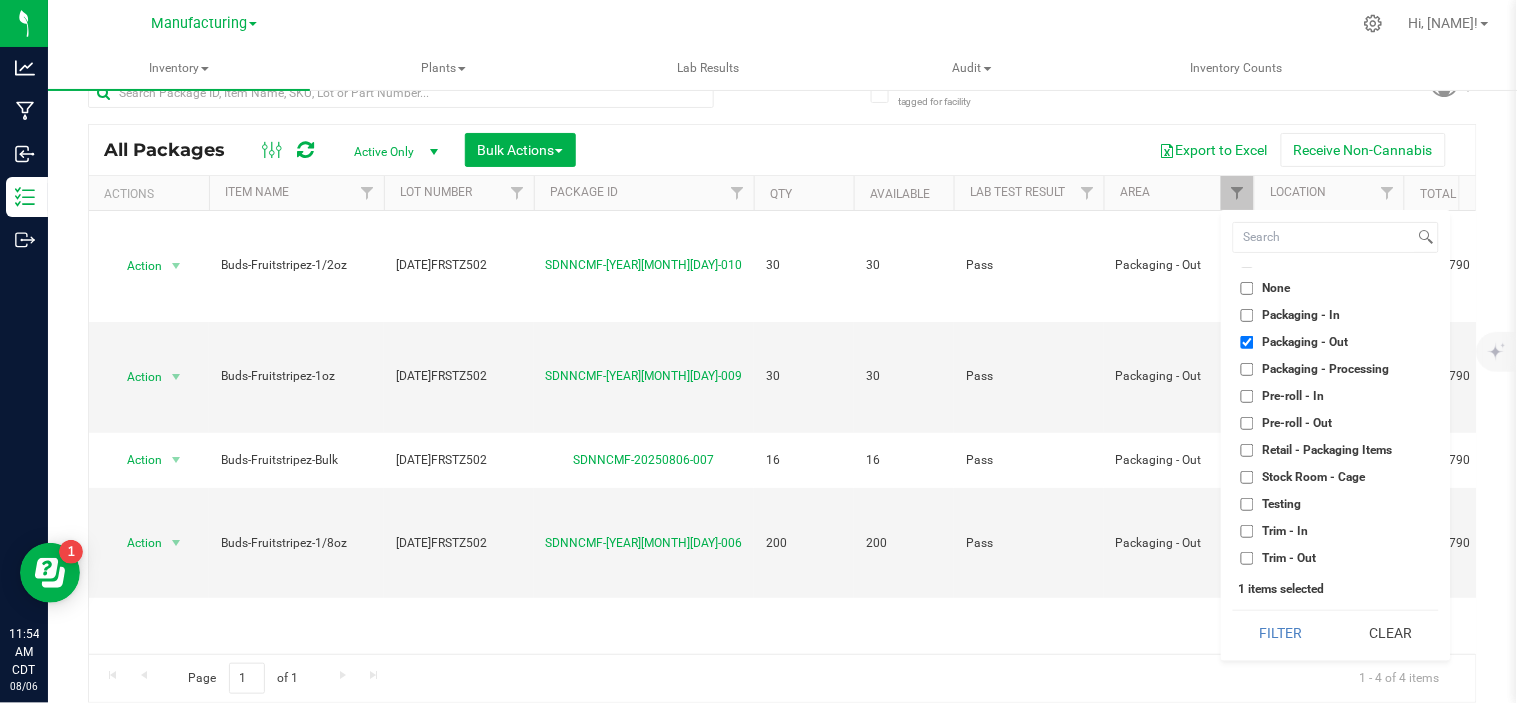 checkbox on "false" 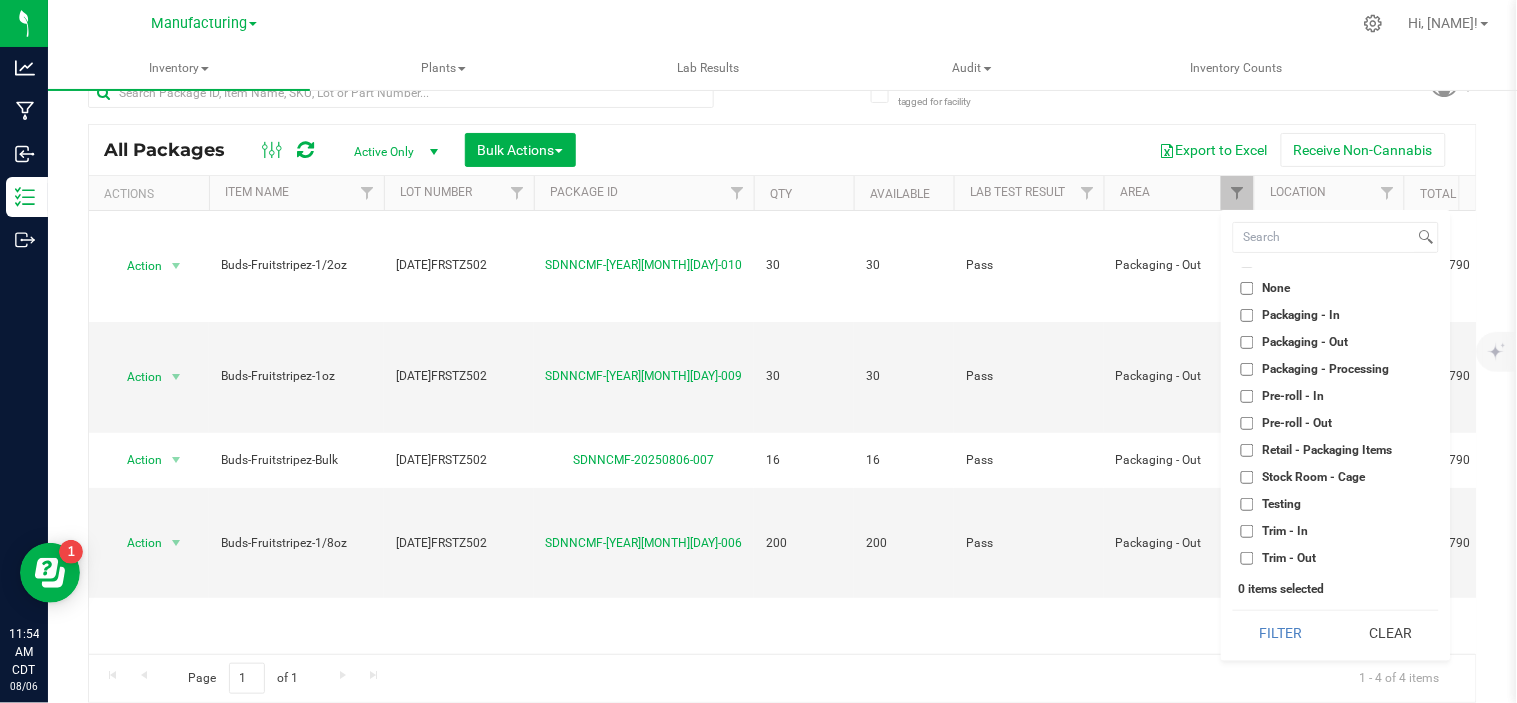 click on "Packaging - Processing" at bounding box center [1326, 369] 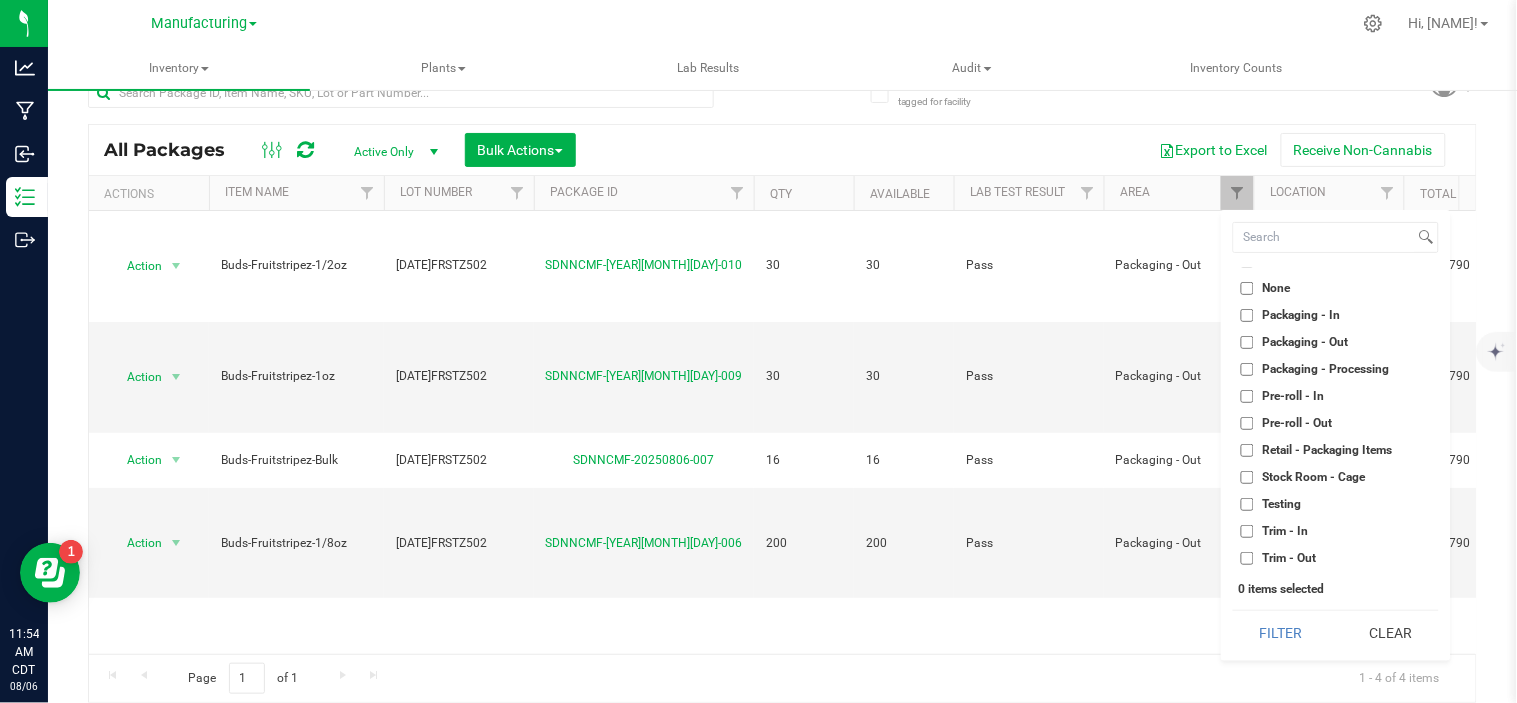 click on "Packaging - Processing" at bounding box center (1247, 369) 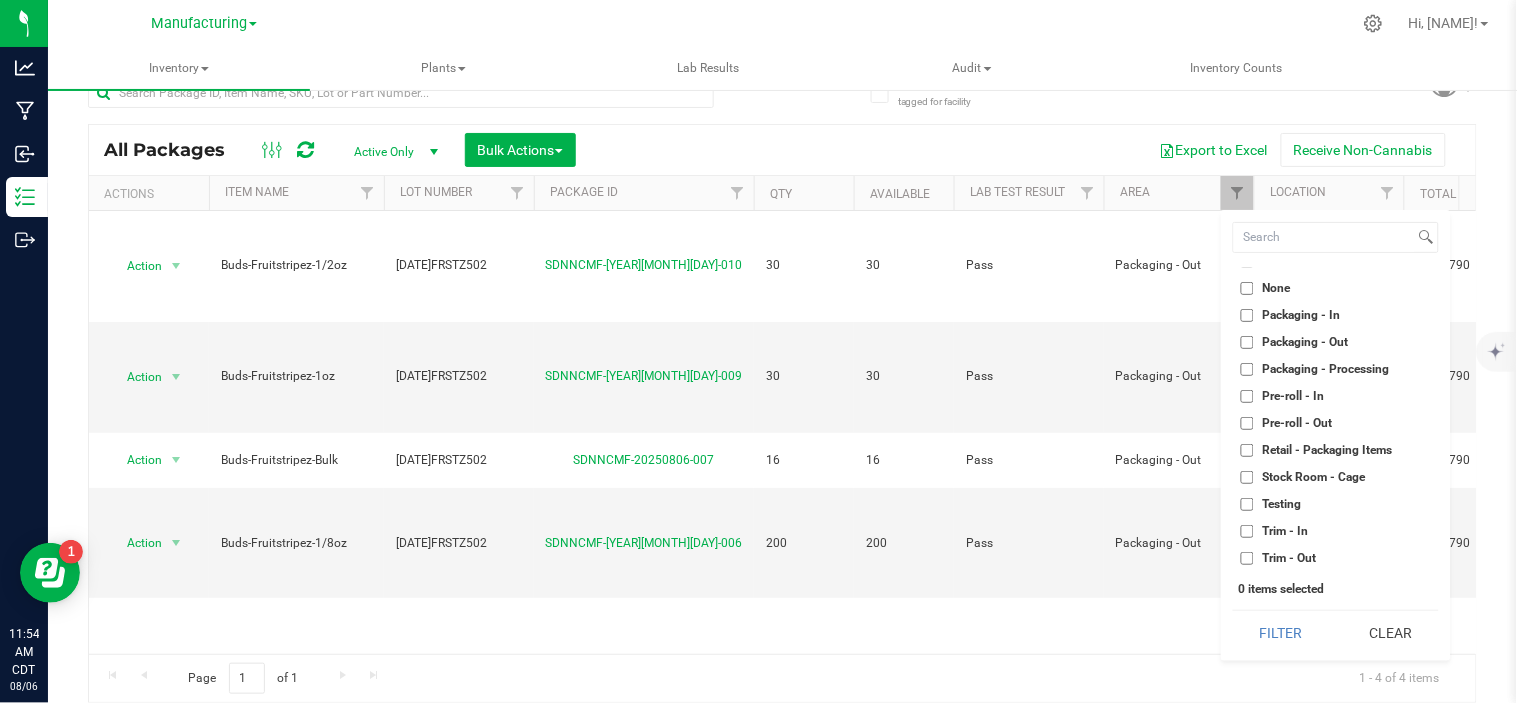 checkbox on "true" 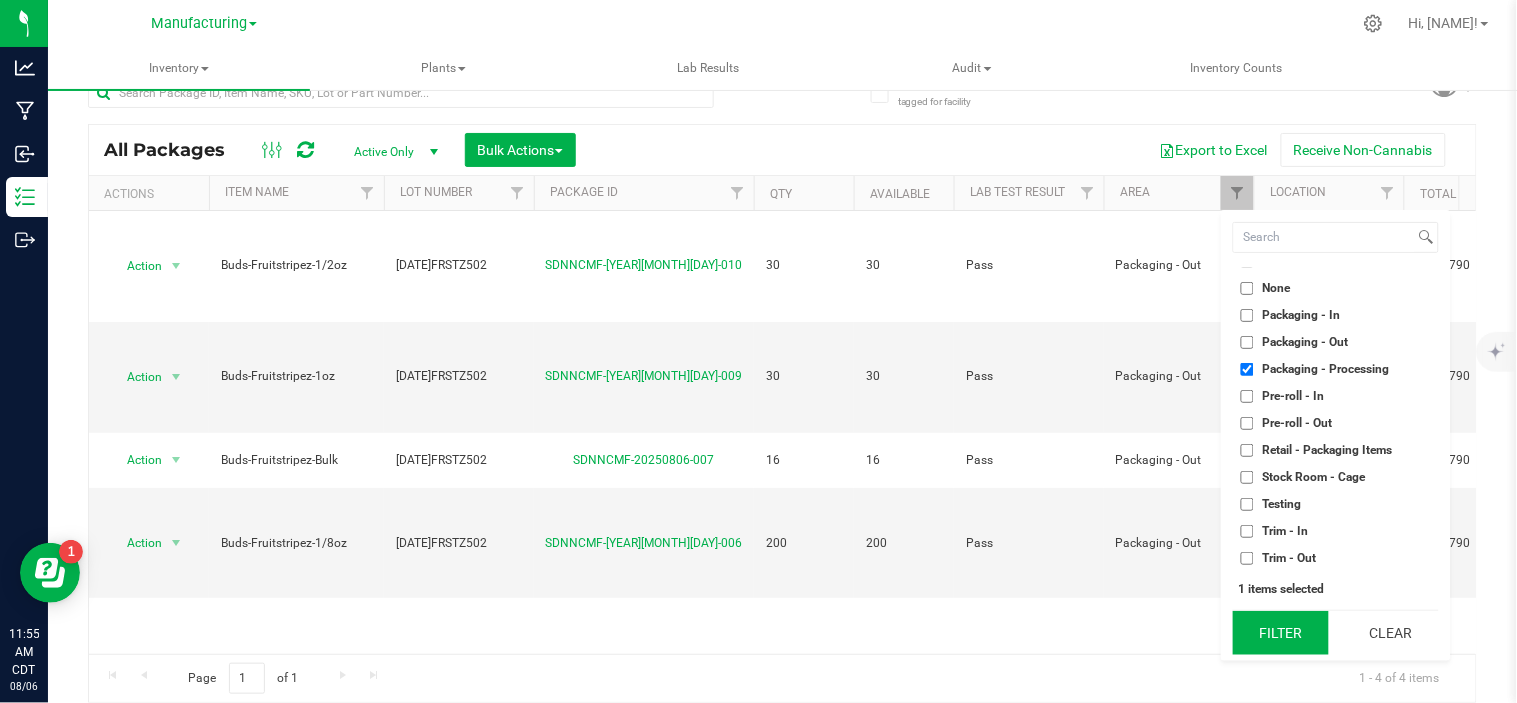 click on "Filter" at bounding box center [1281, 633] 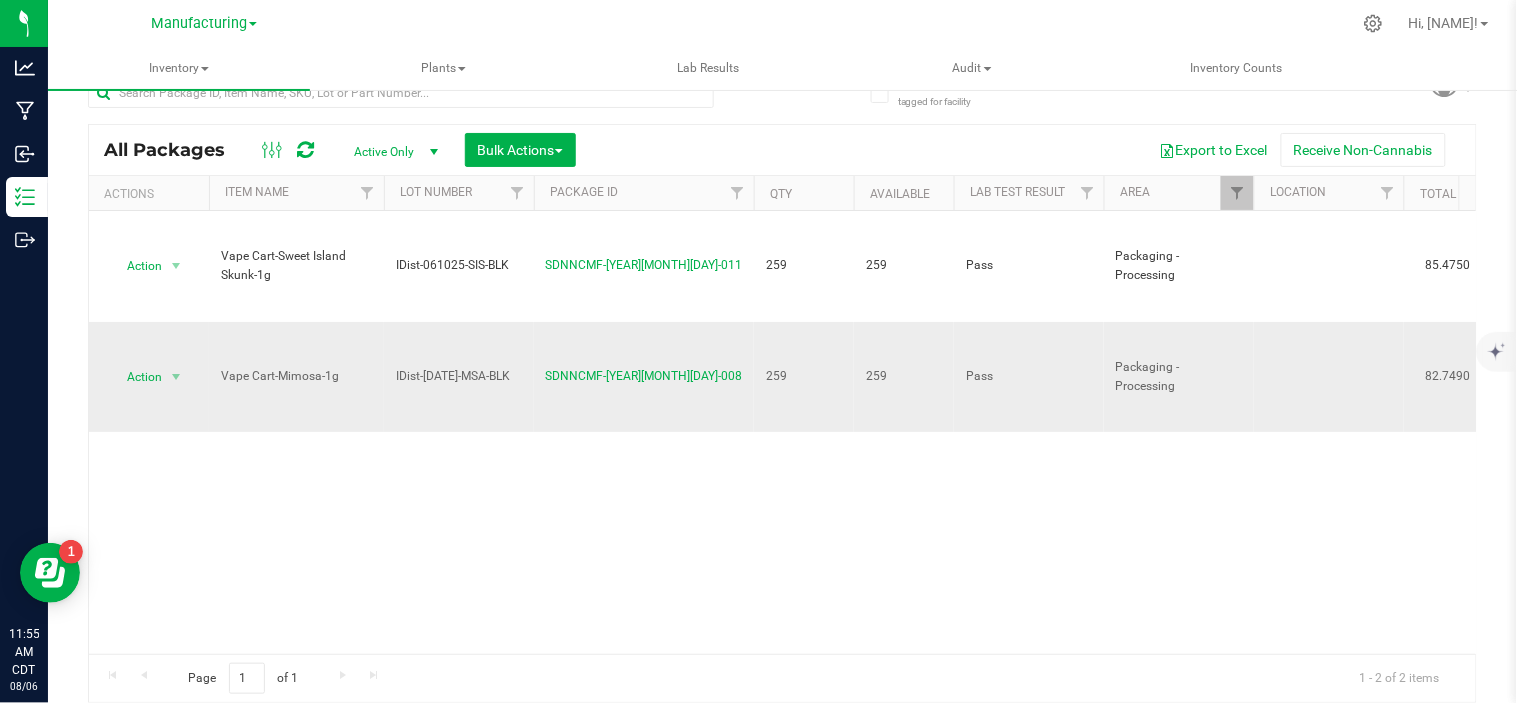scroll, scrollTop: 0, scrollLeft: 0, axis: both 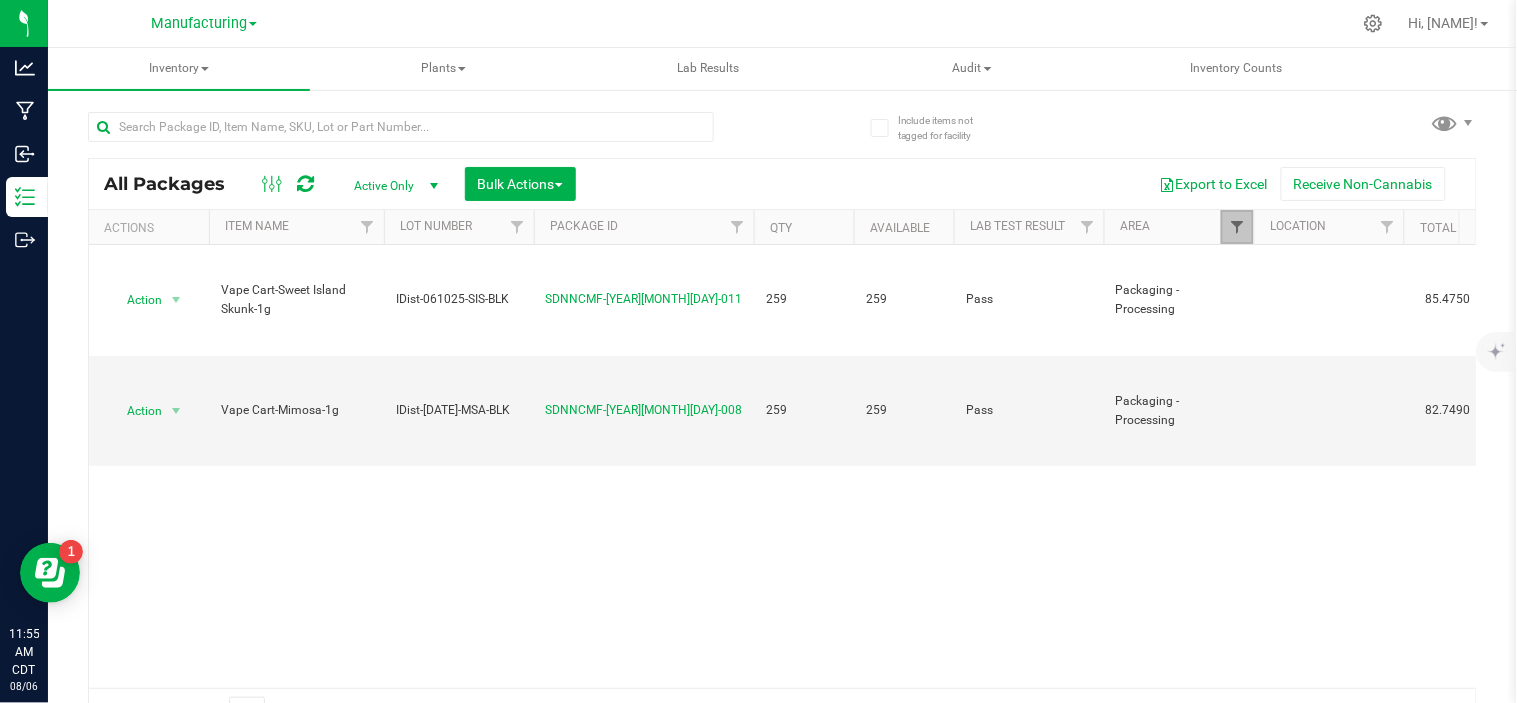 click at bounding box center [1237, 227] 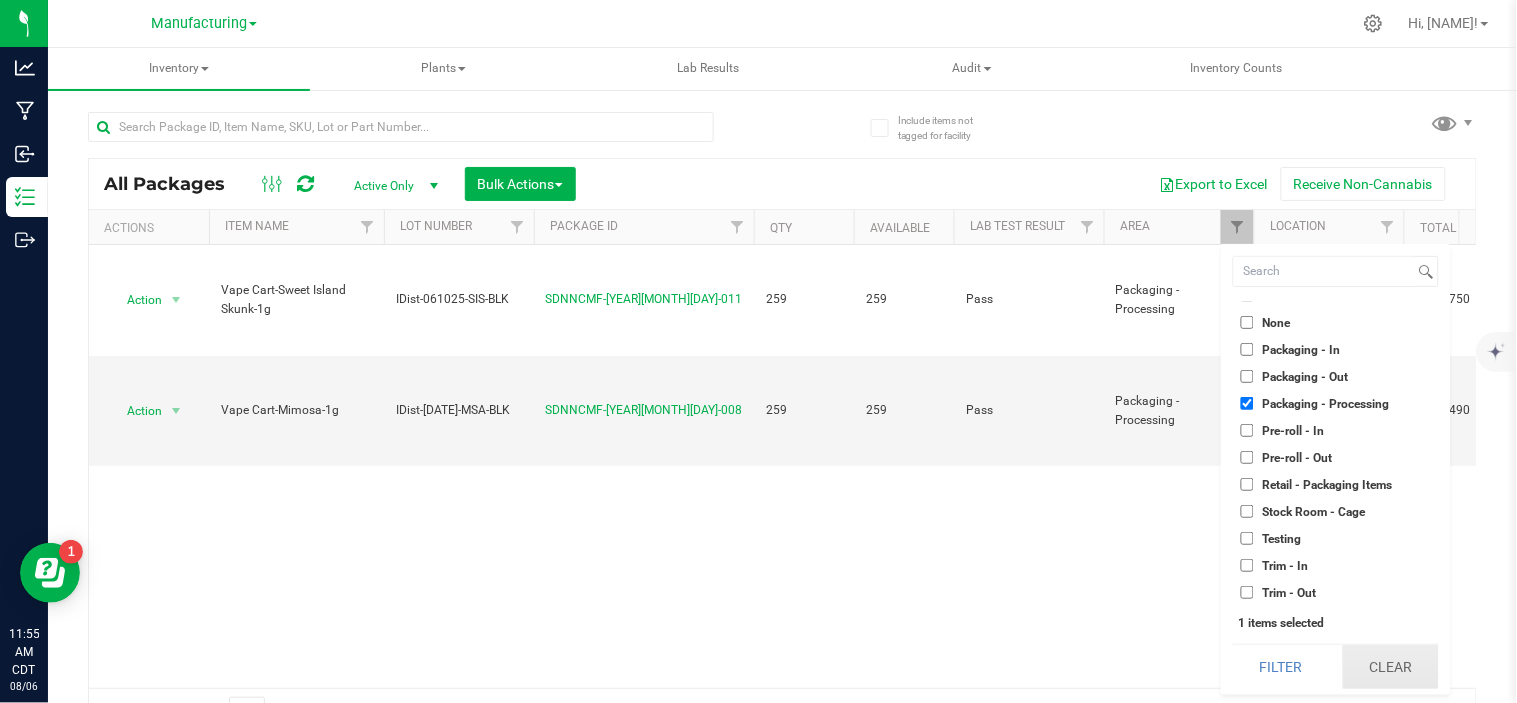 click on "Clear" at bounding box center [1391, 667] 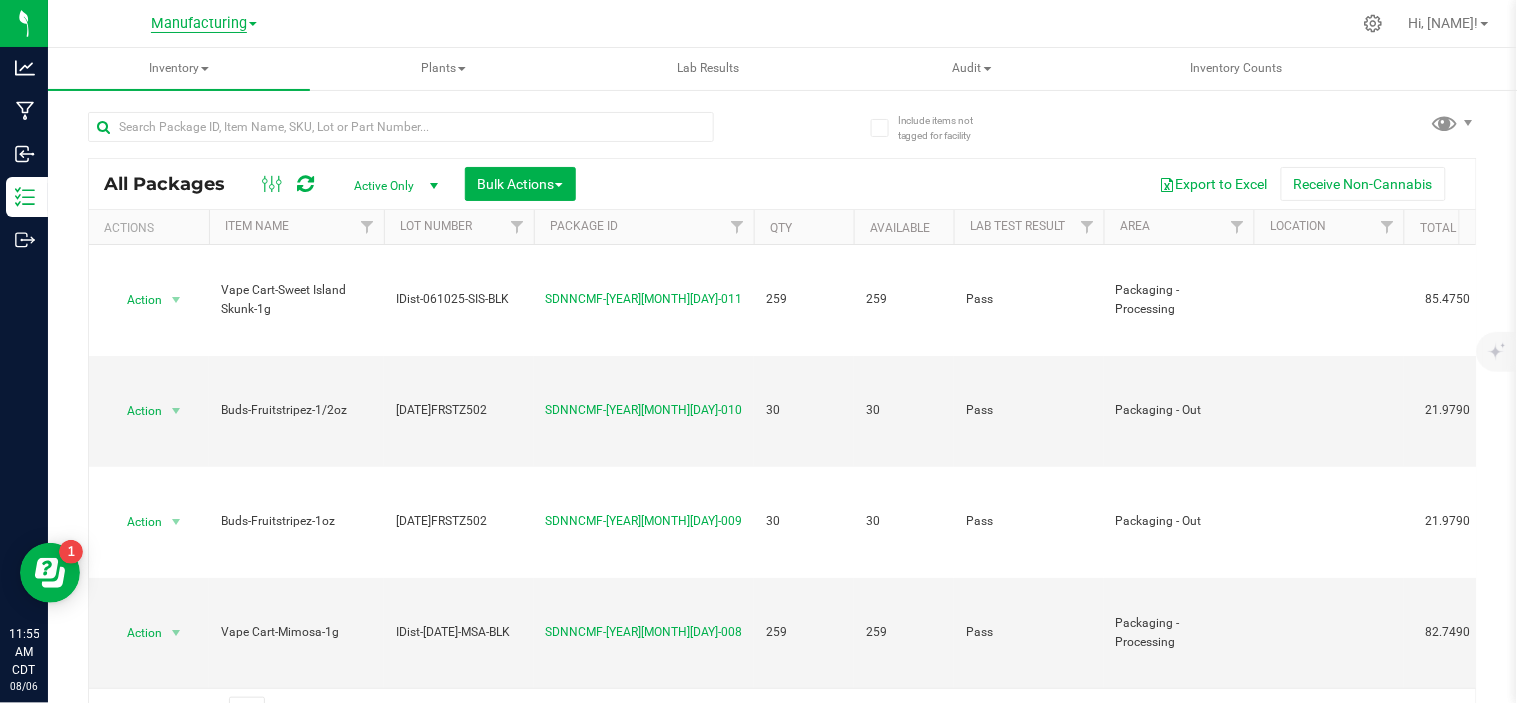 click on "Manufacturing" at bounding box center [199, 24] 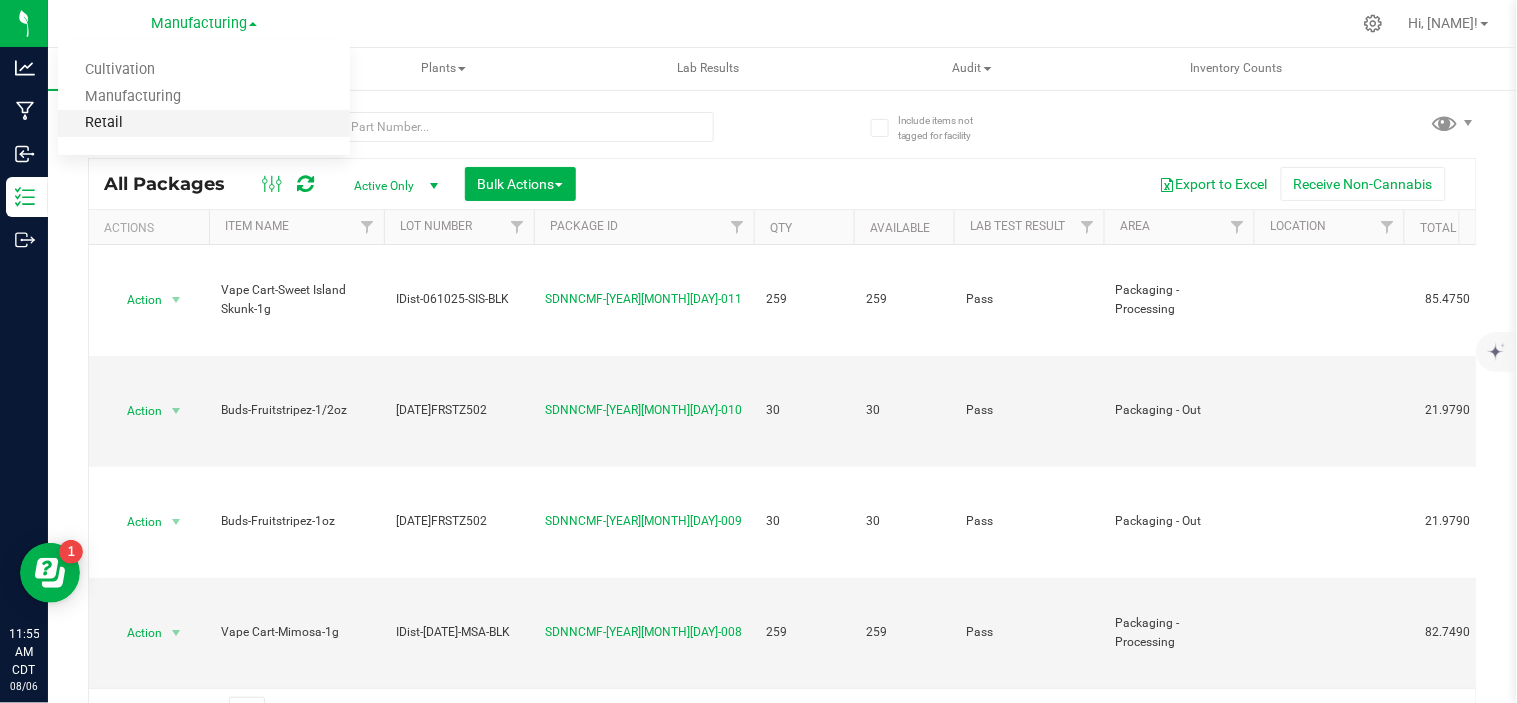 click on "Retail" at bounding box center [204, 123] 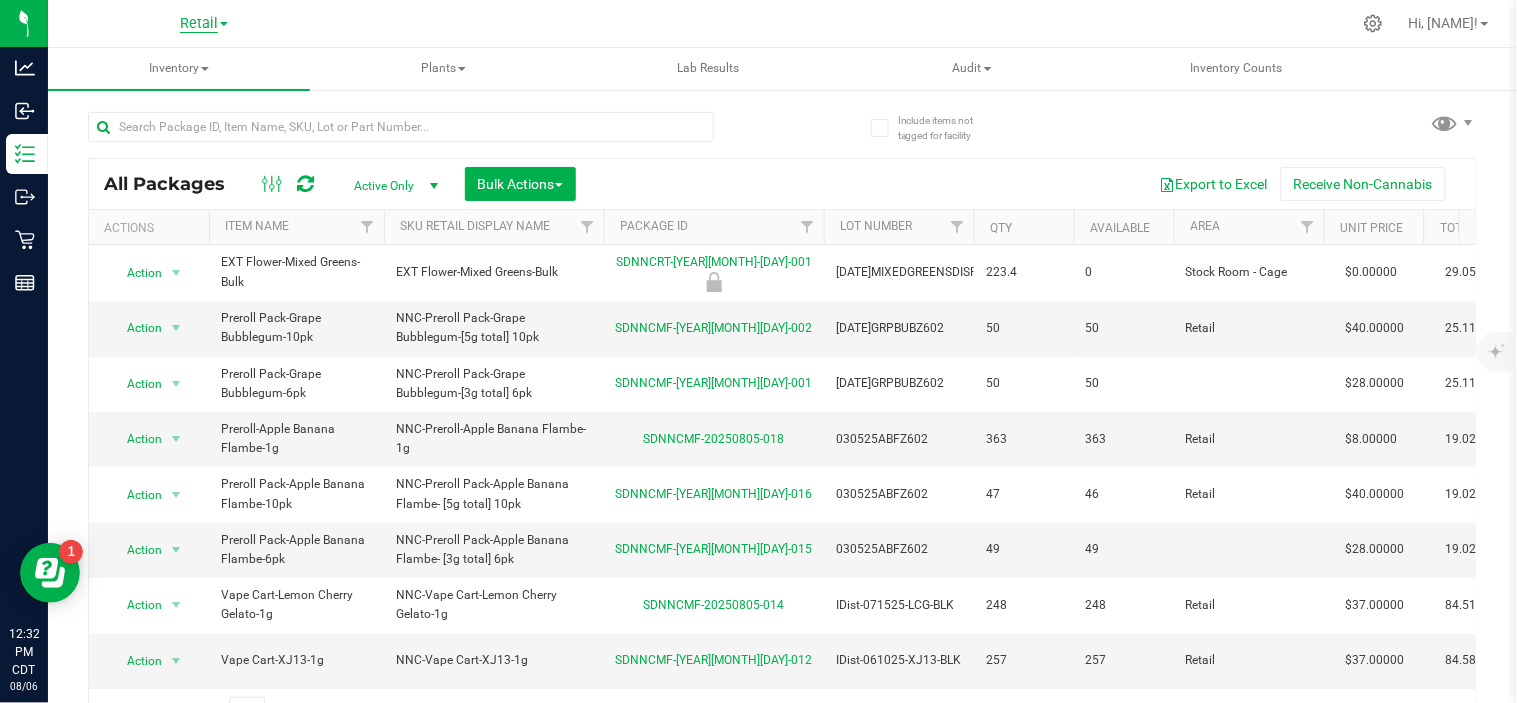 click on "Retail" at bounding box center [199, 24] 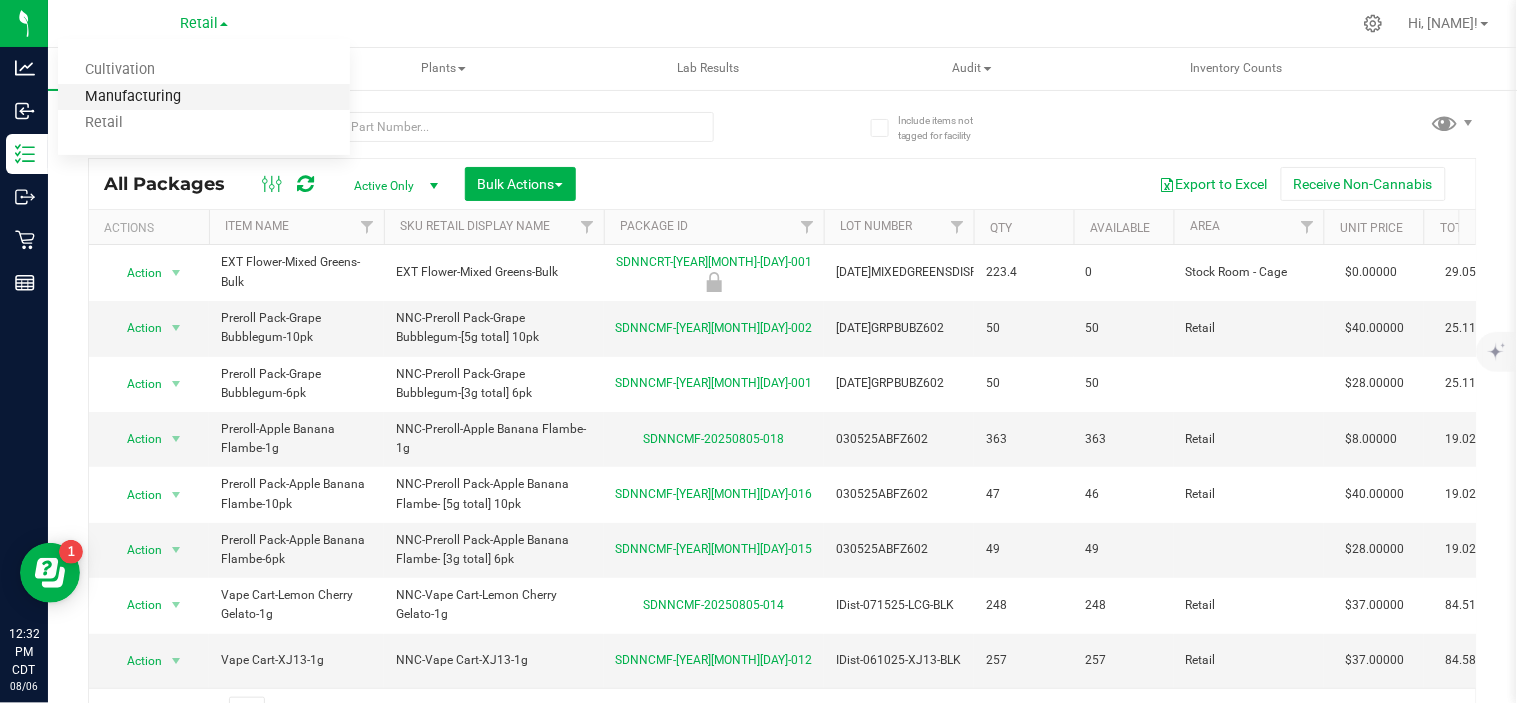 click on "Manufacturing" at bounding box center [204, 97] 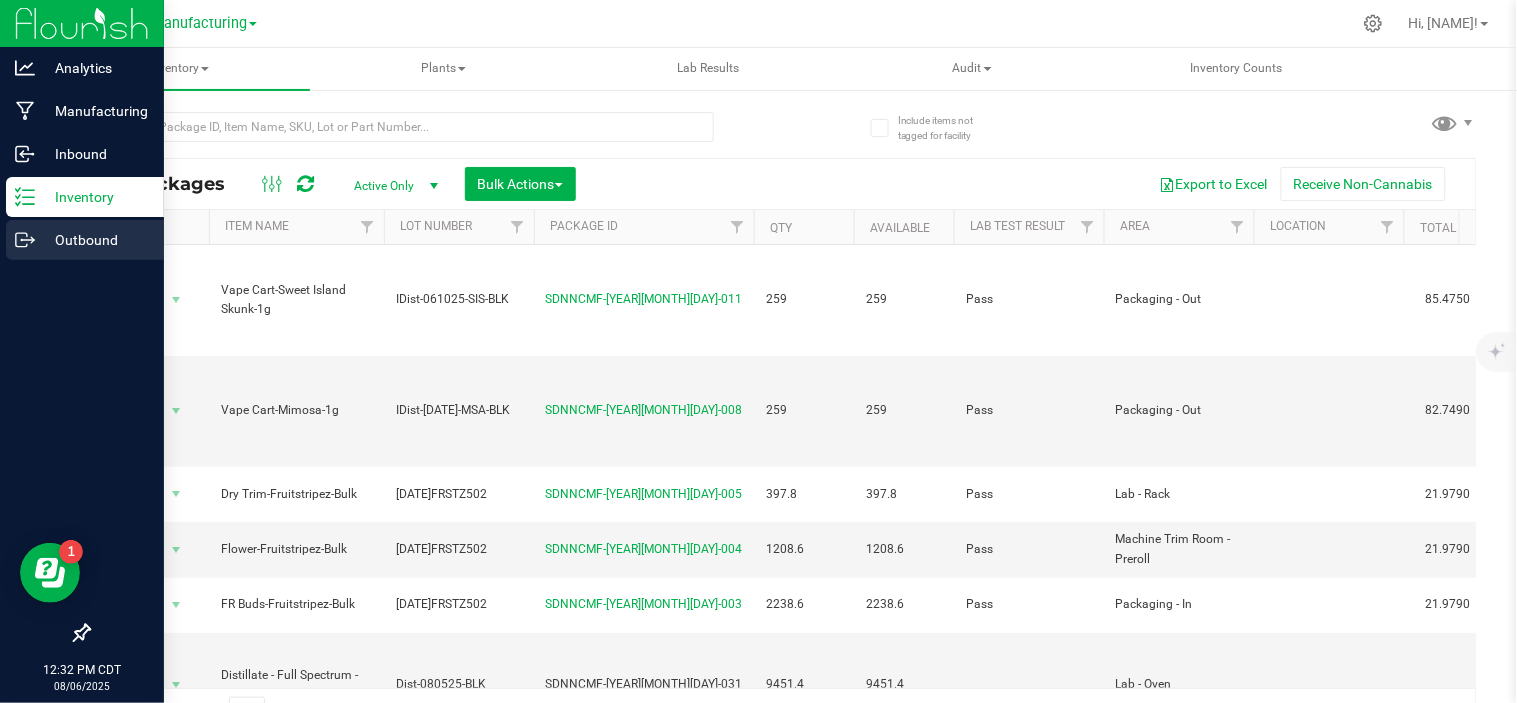 click on "Outbound" at bounding box center (95, 240) 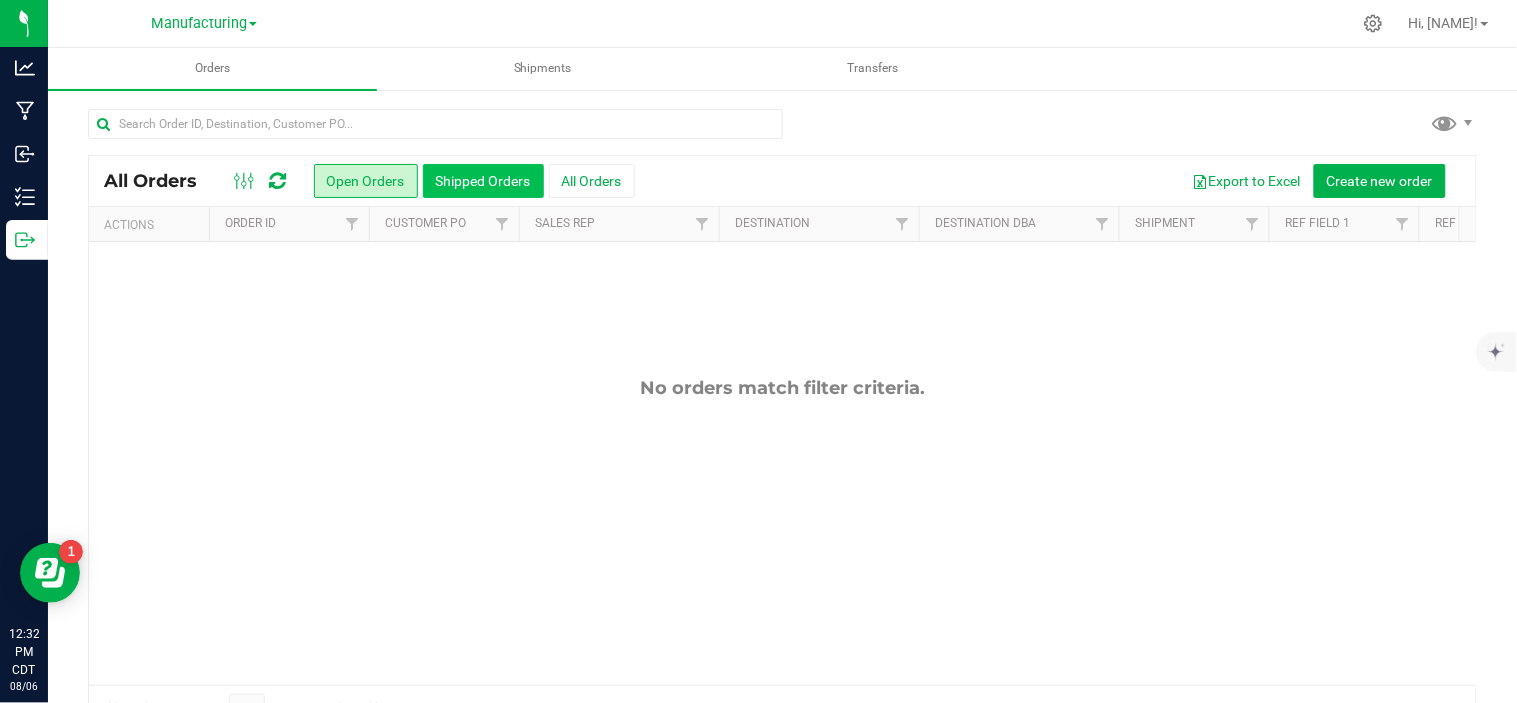 click on "Shipped Orders" at bounding box center [483, 181] 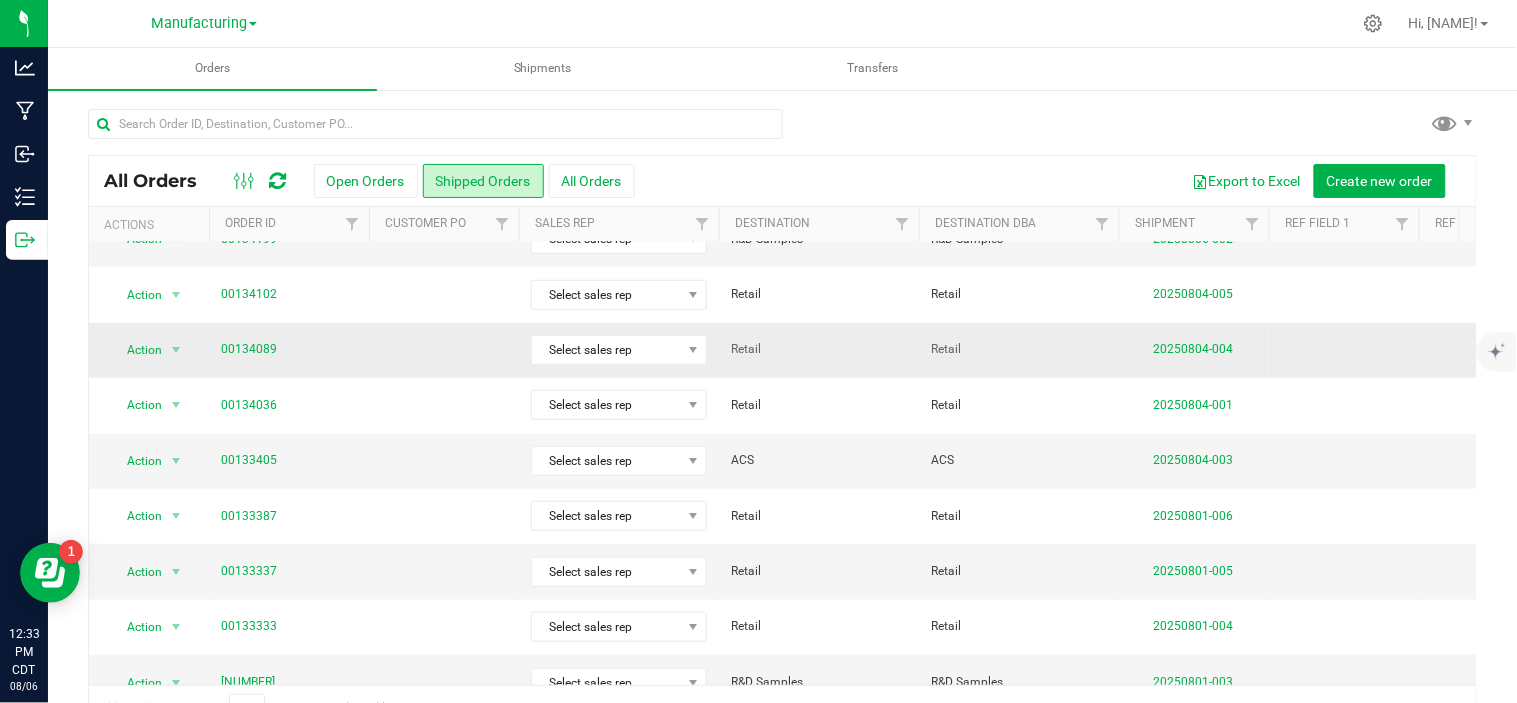 scroll, scrollTop: 333, scrollLeft: 0, axis: vertical 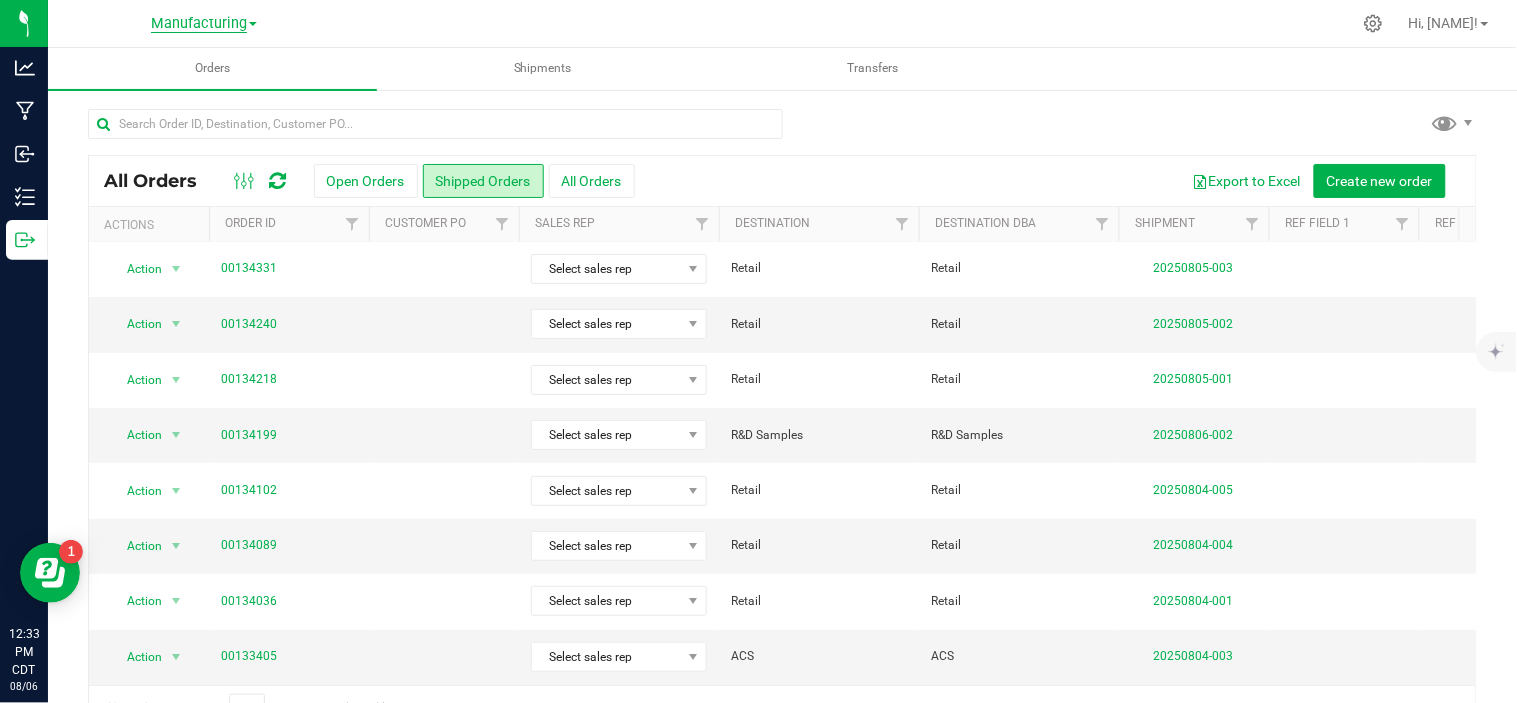 click on "Manufacturing" at bounding box center (199, 24) 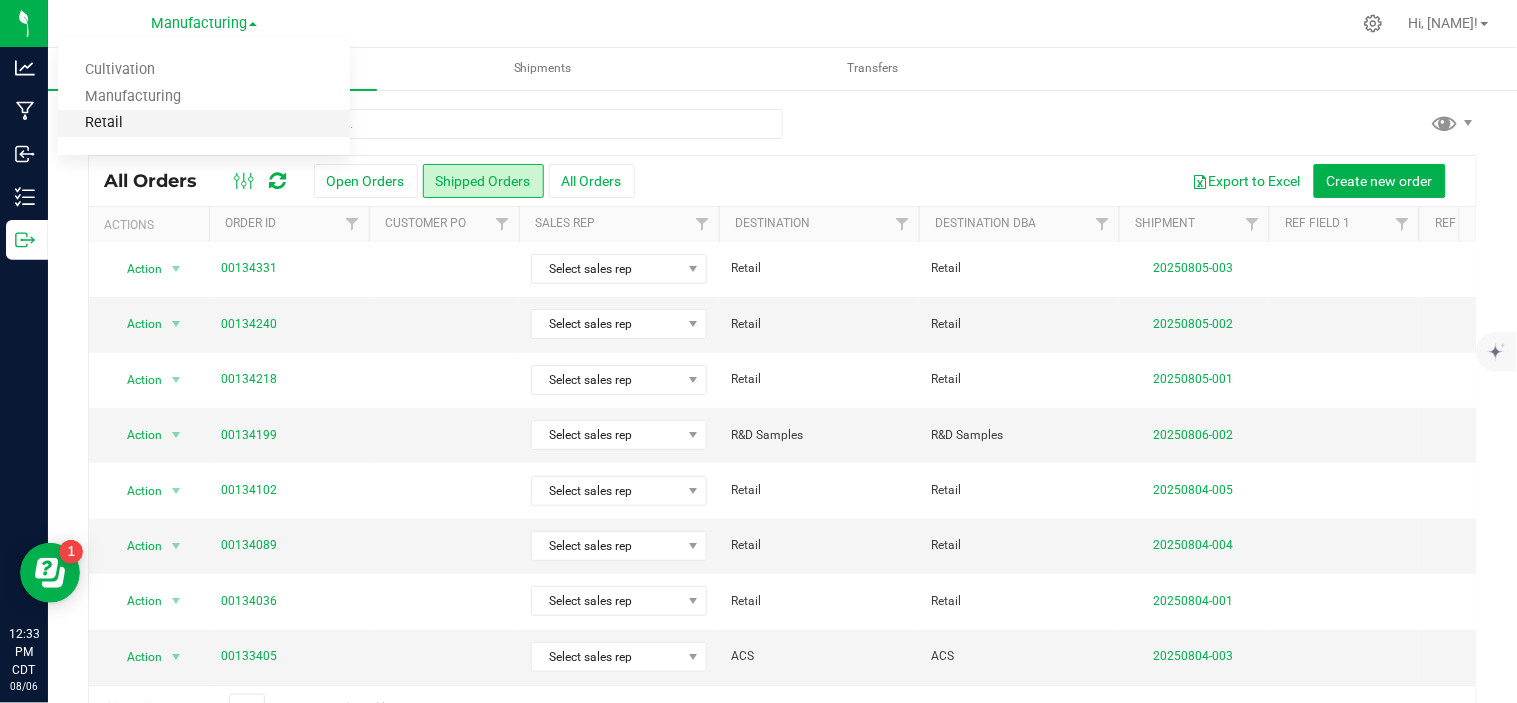 click on "Retail" at bounding box center (204, 123) 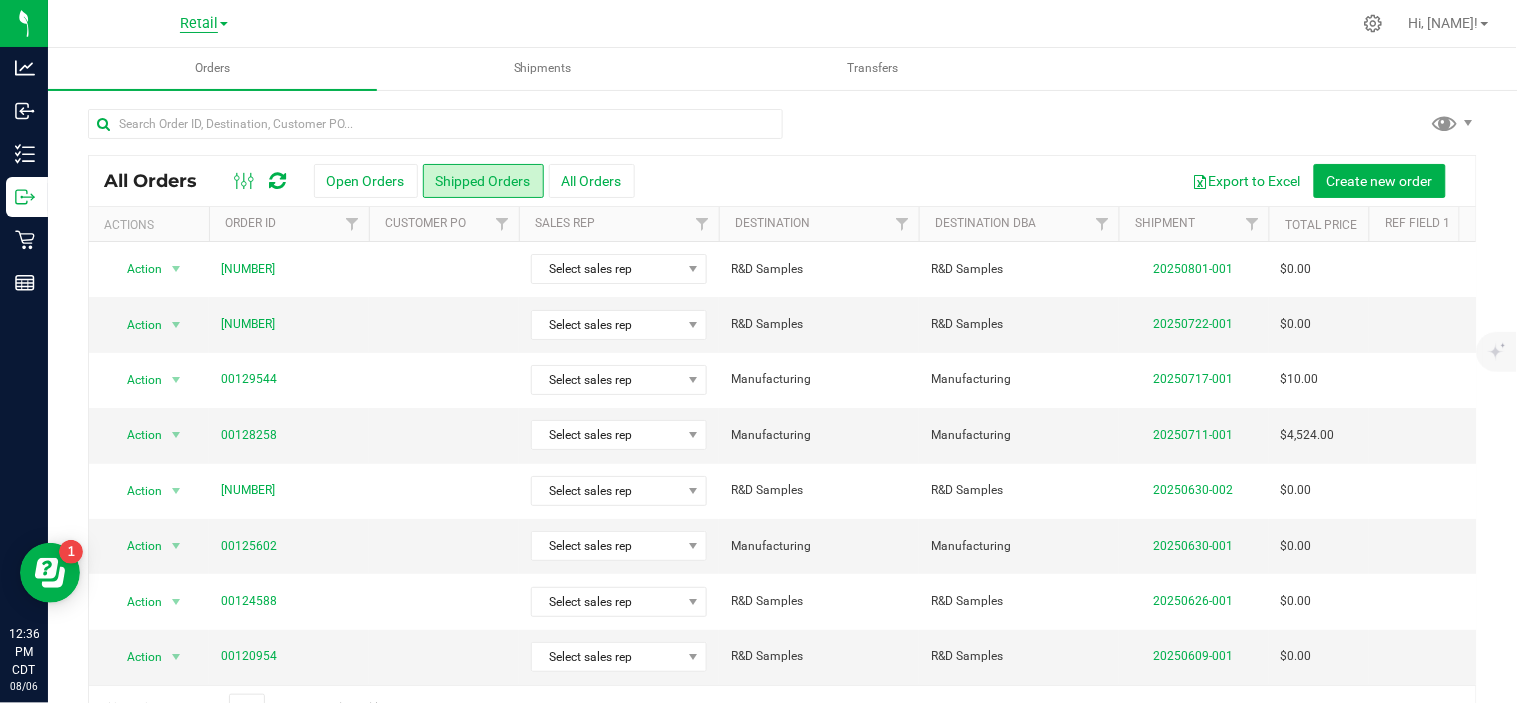 click on "Retail" at bounding box center [199, 24] 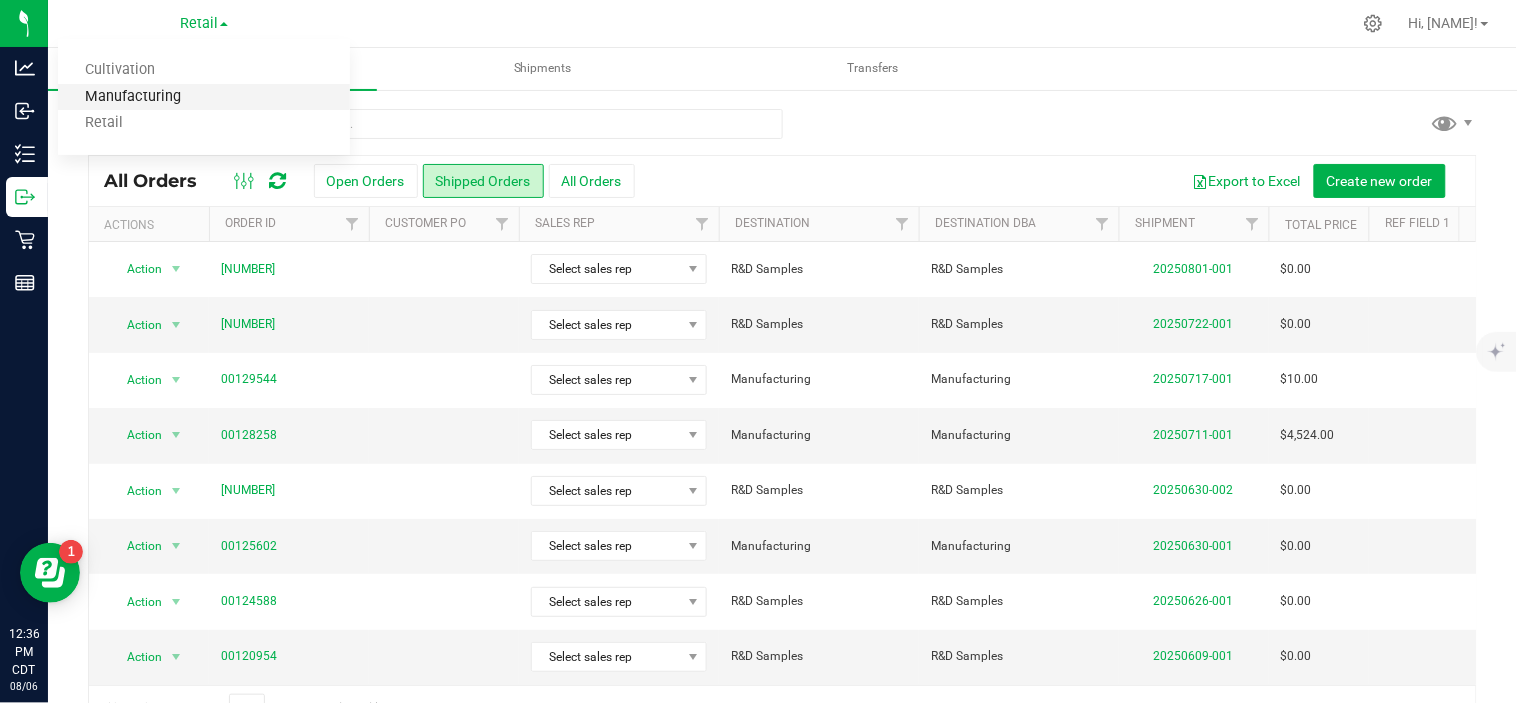 click on "Manufacturing" at bounding box center (204, 97) 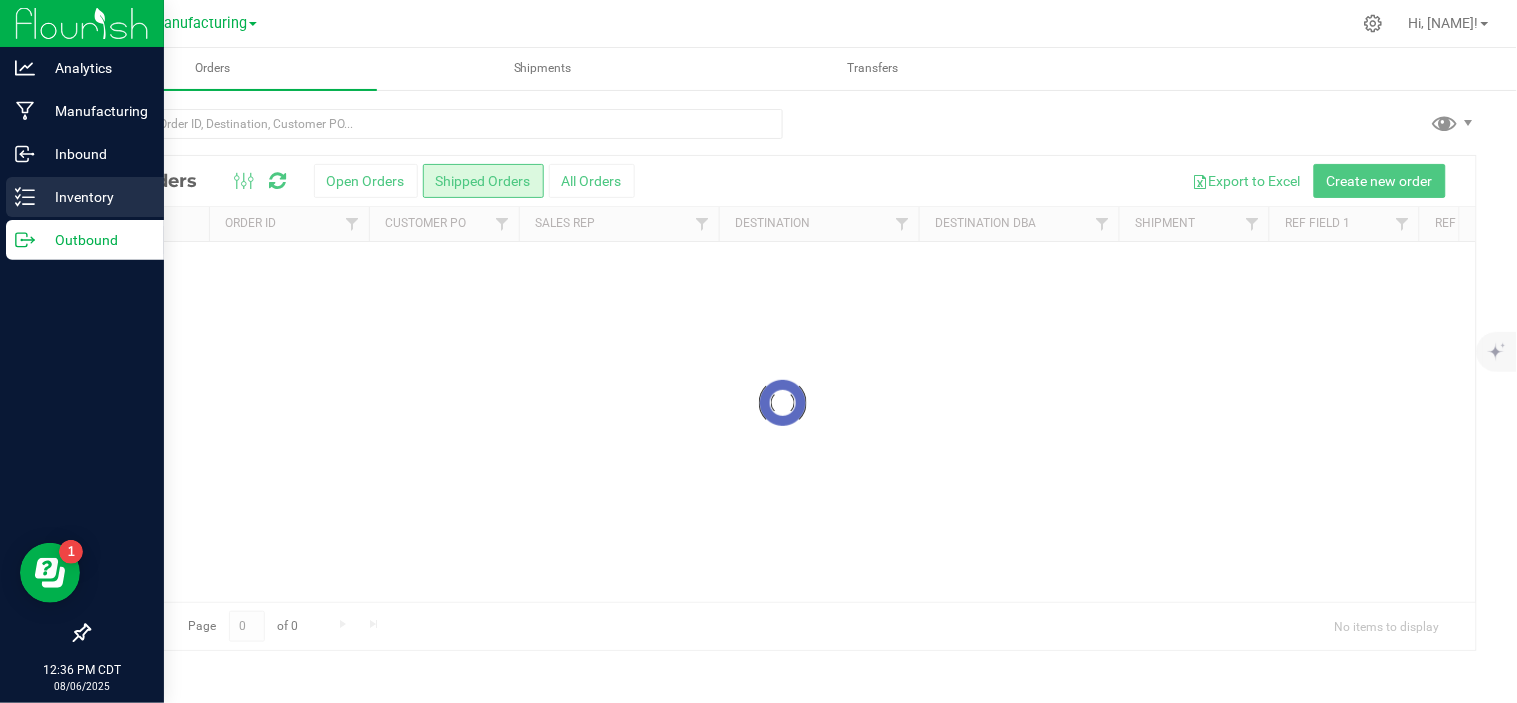 click on "Inventory" at bounding box center (95, 197) 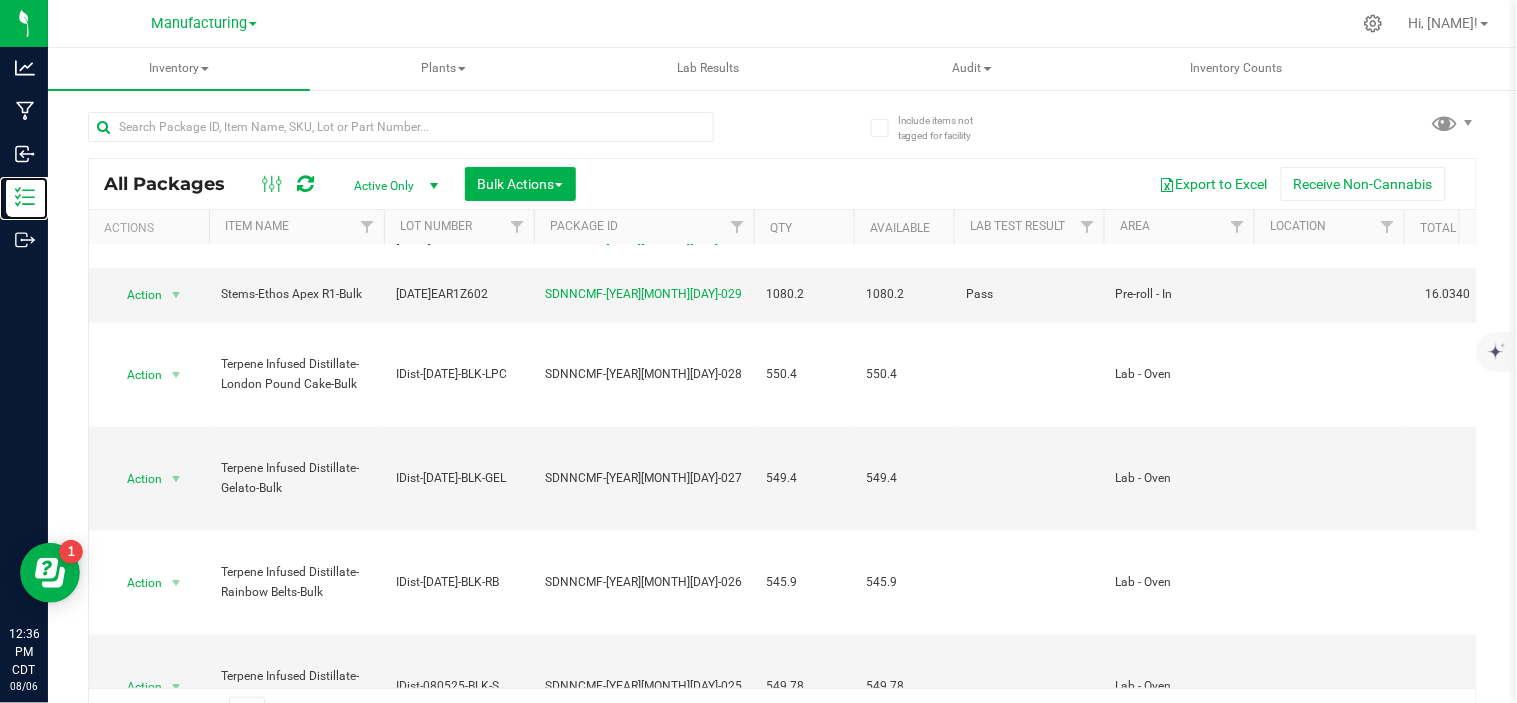 scroll, scrollTop: 555, scrollLeft: 0, axis: vertical 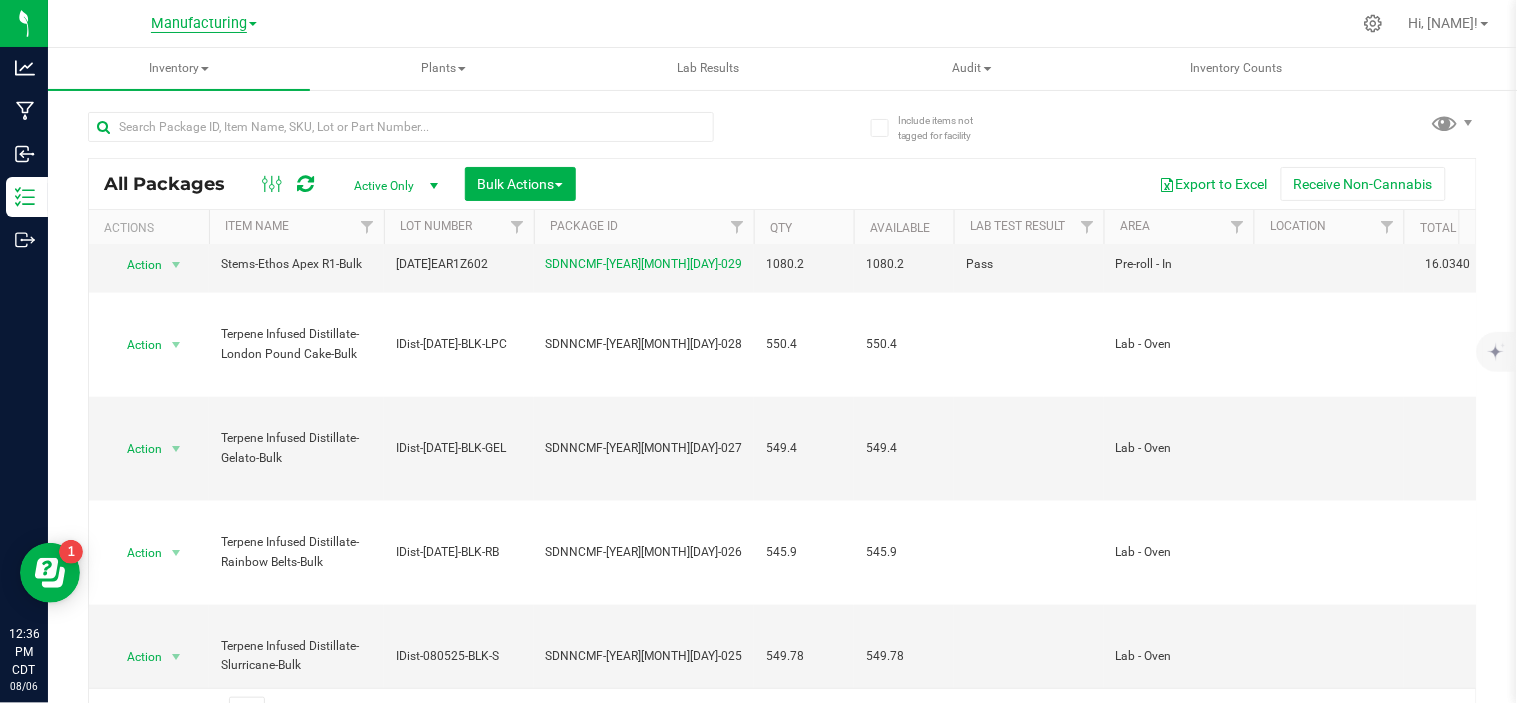 click on "Manufacturing" at bounding box center [199, 24] 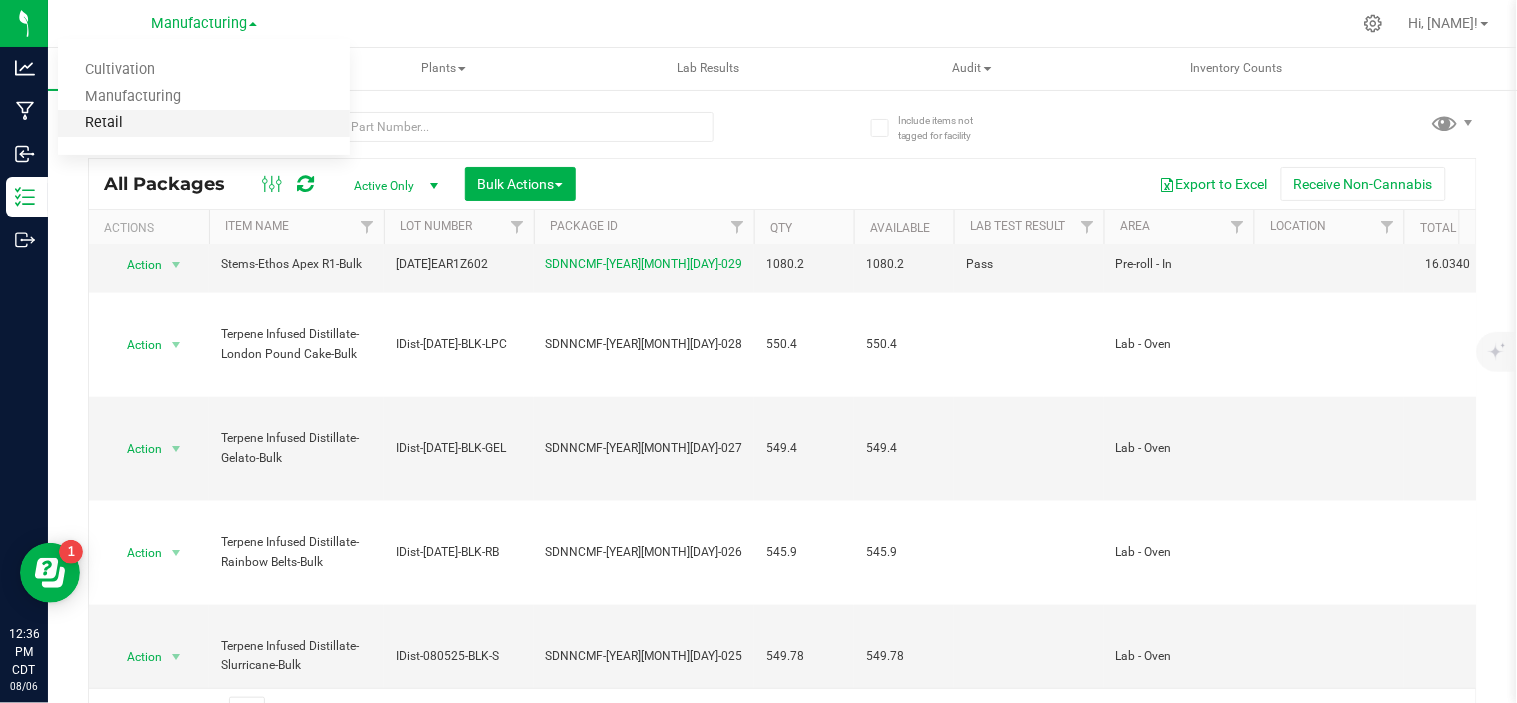 click on "Retail" at bounding box center (204, 123) 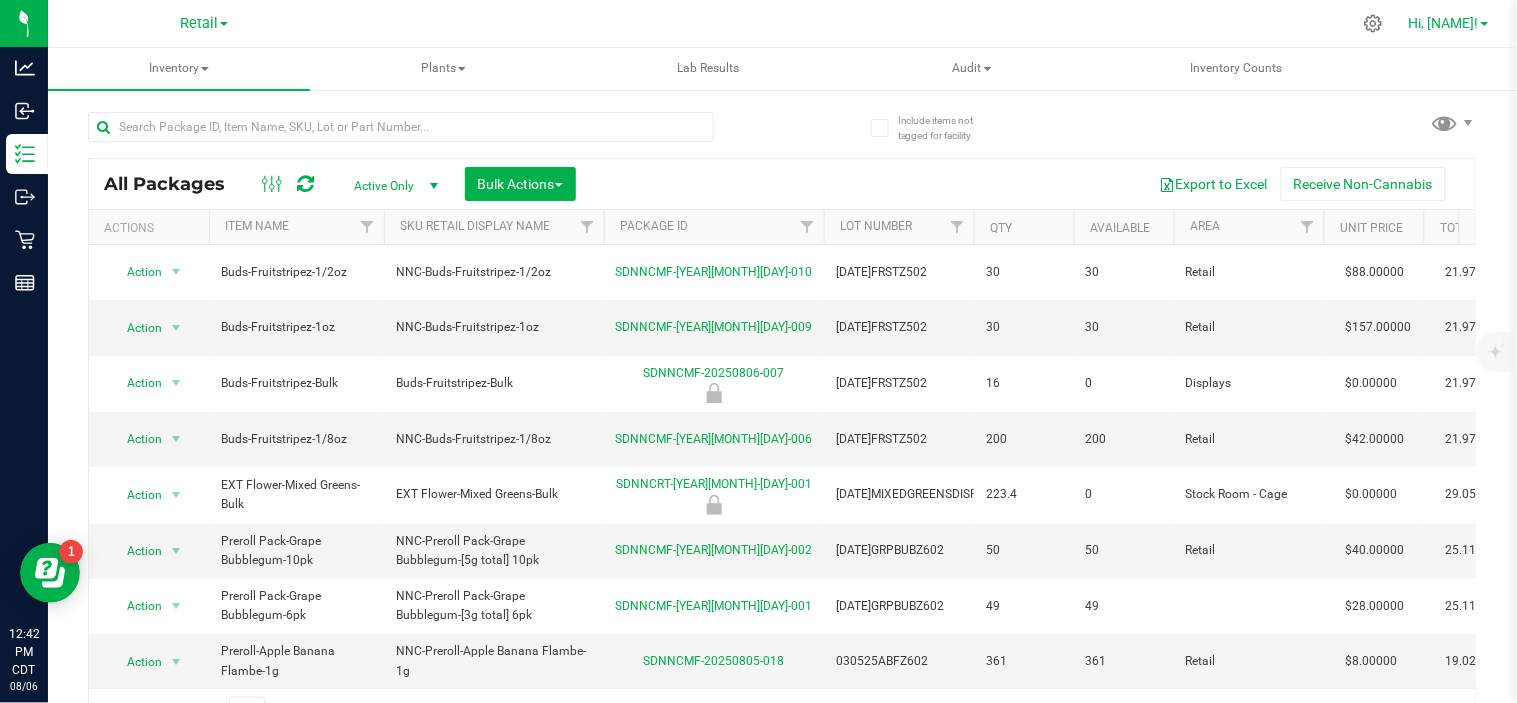 click on "Hi, [NAME]!" at bounding box center [1444, 23] 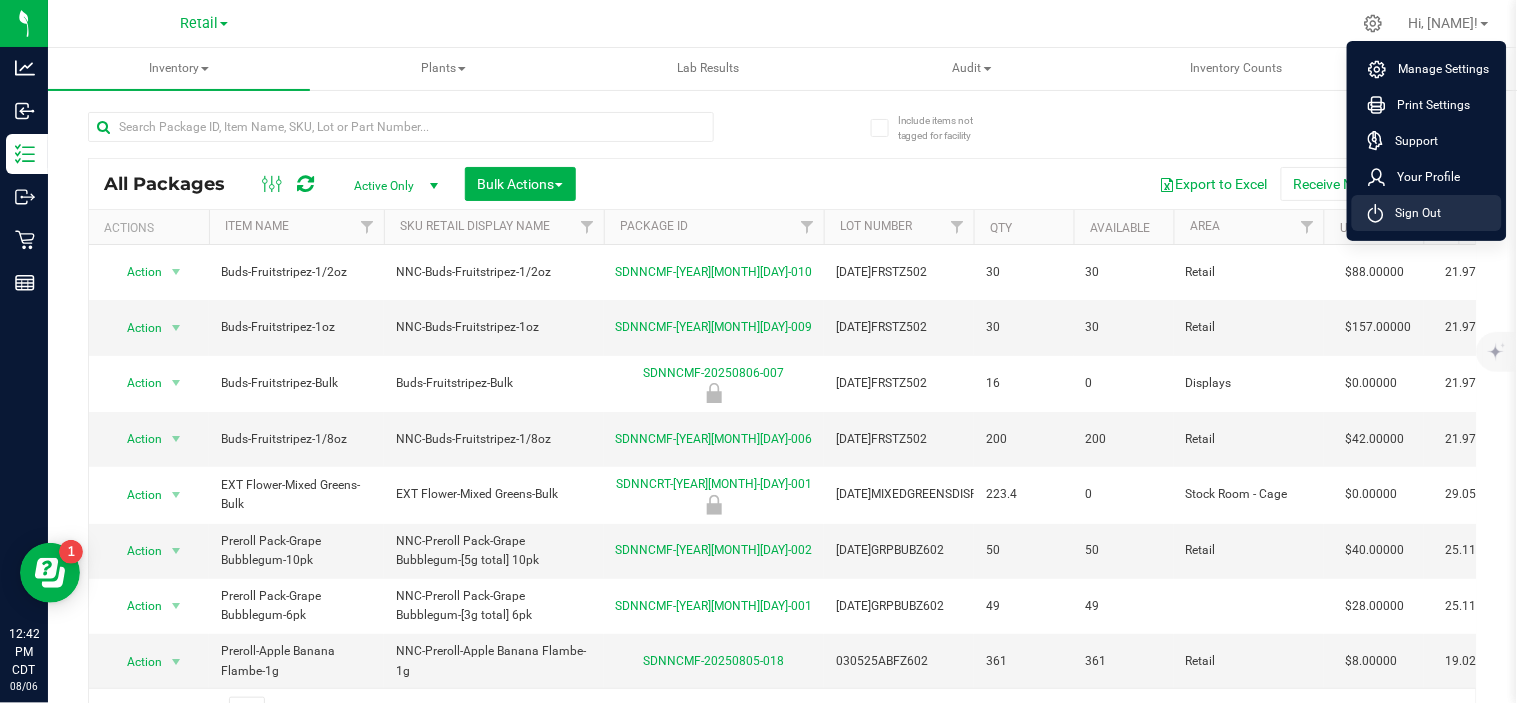 click on "Sign Out" at bounding box center [1413, 213] 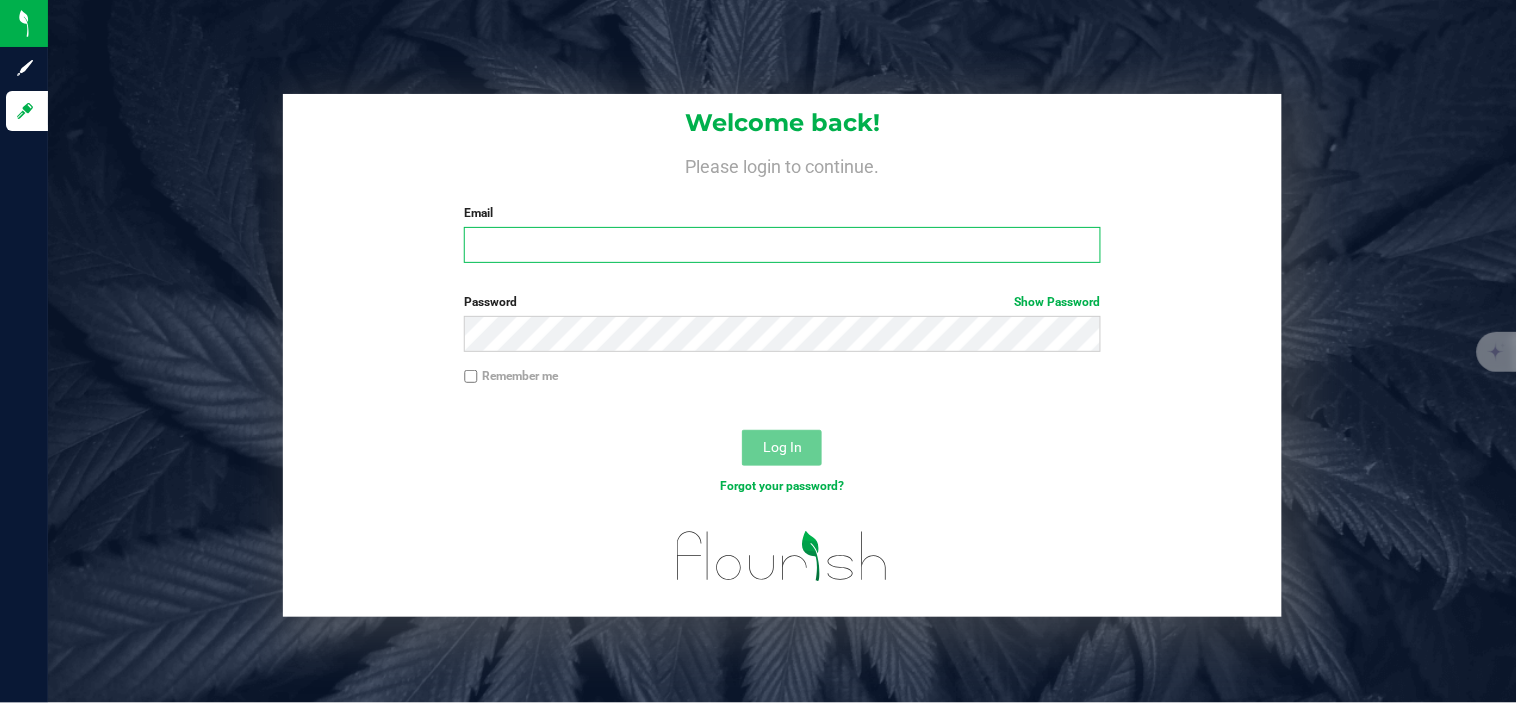 type on "[EMAIL]" 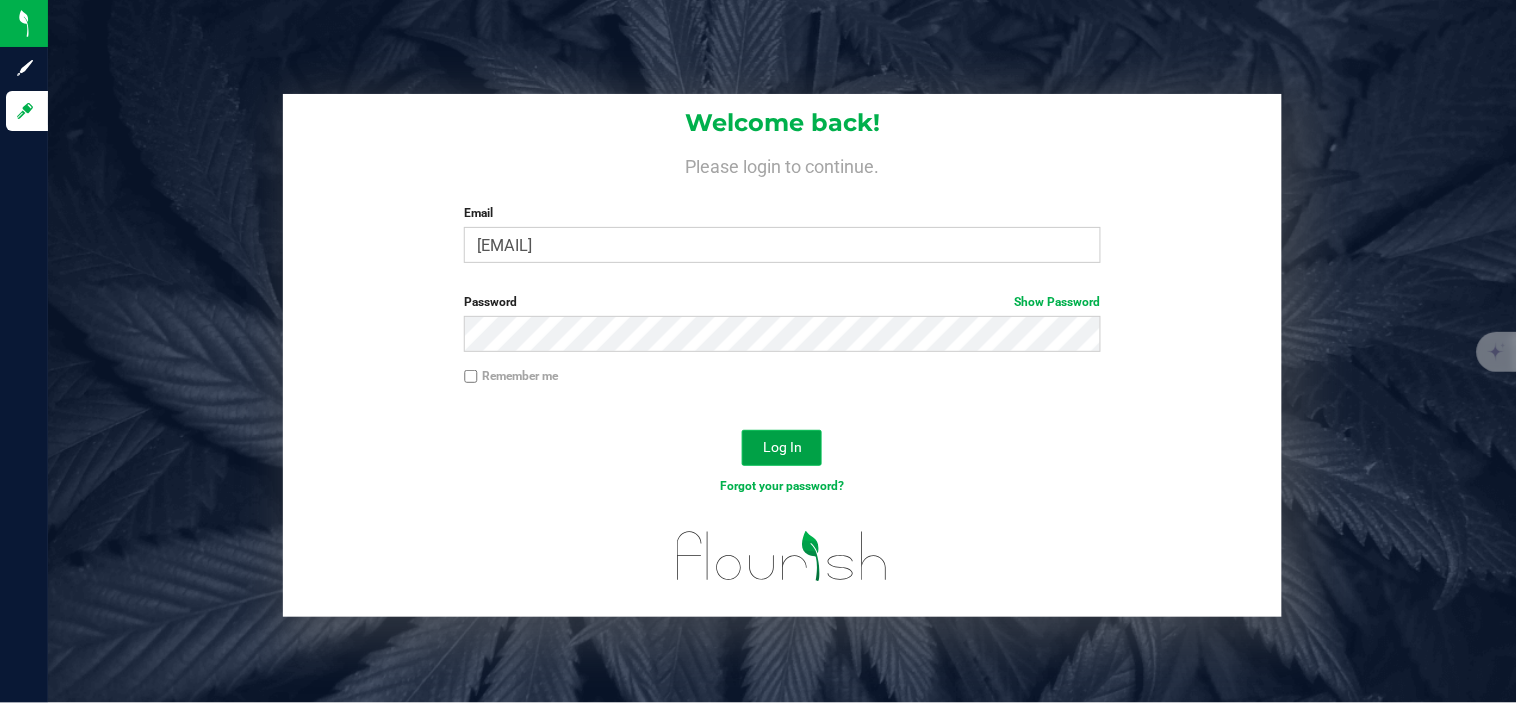click on "Log In" at bounding box center [782, 448] 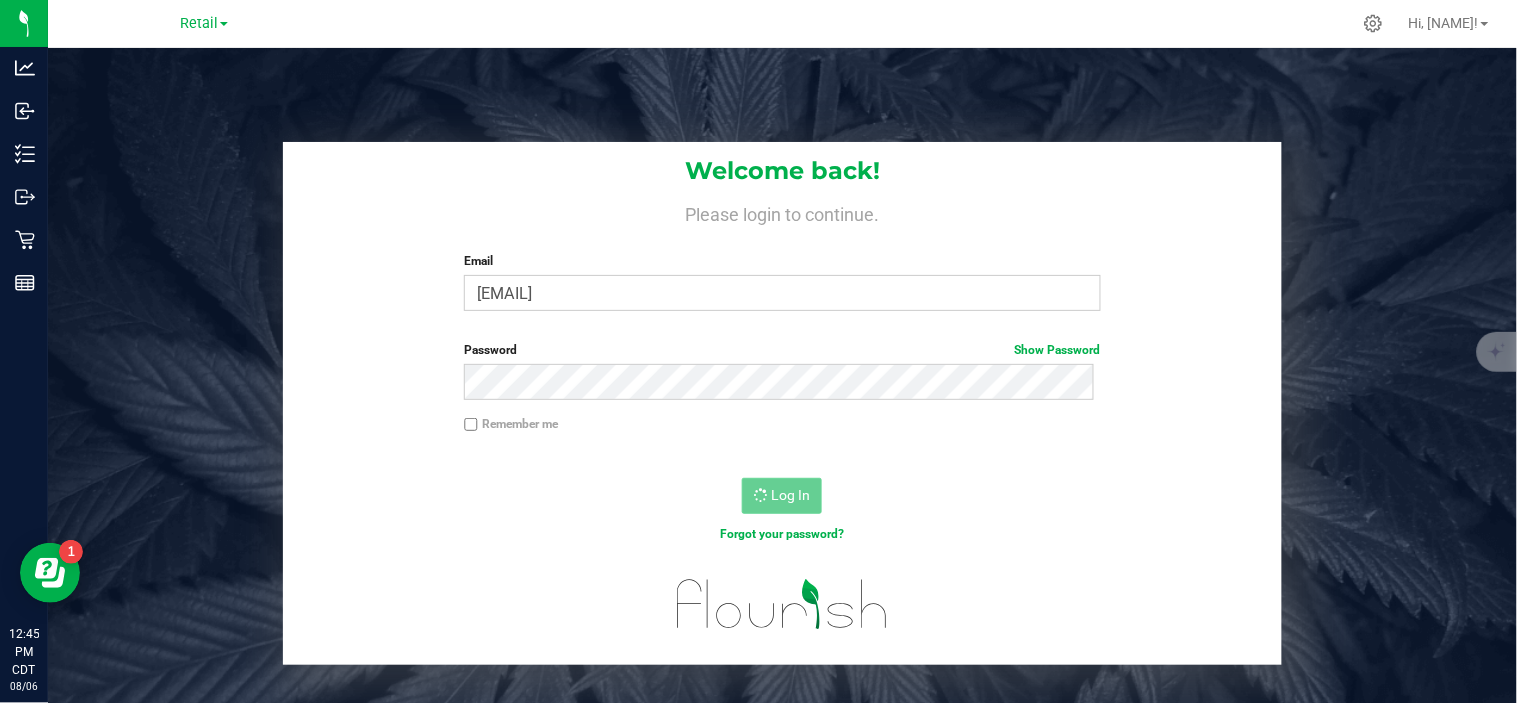 scroll, scrollTop: 0, scrollLeft: 0, axis: both 